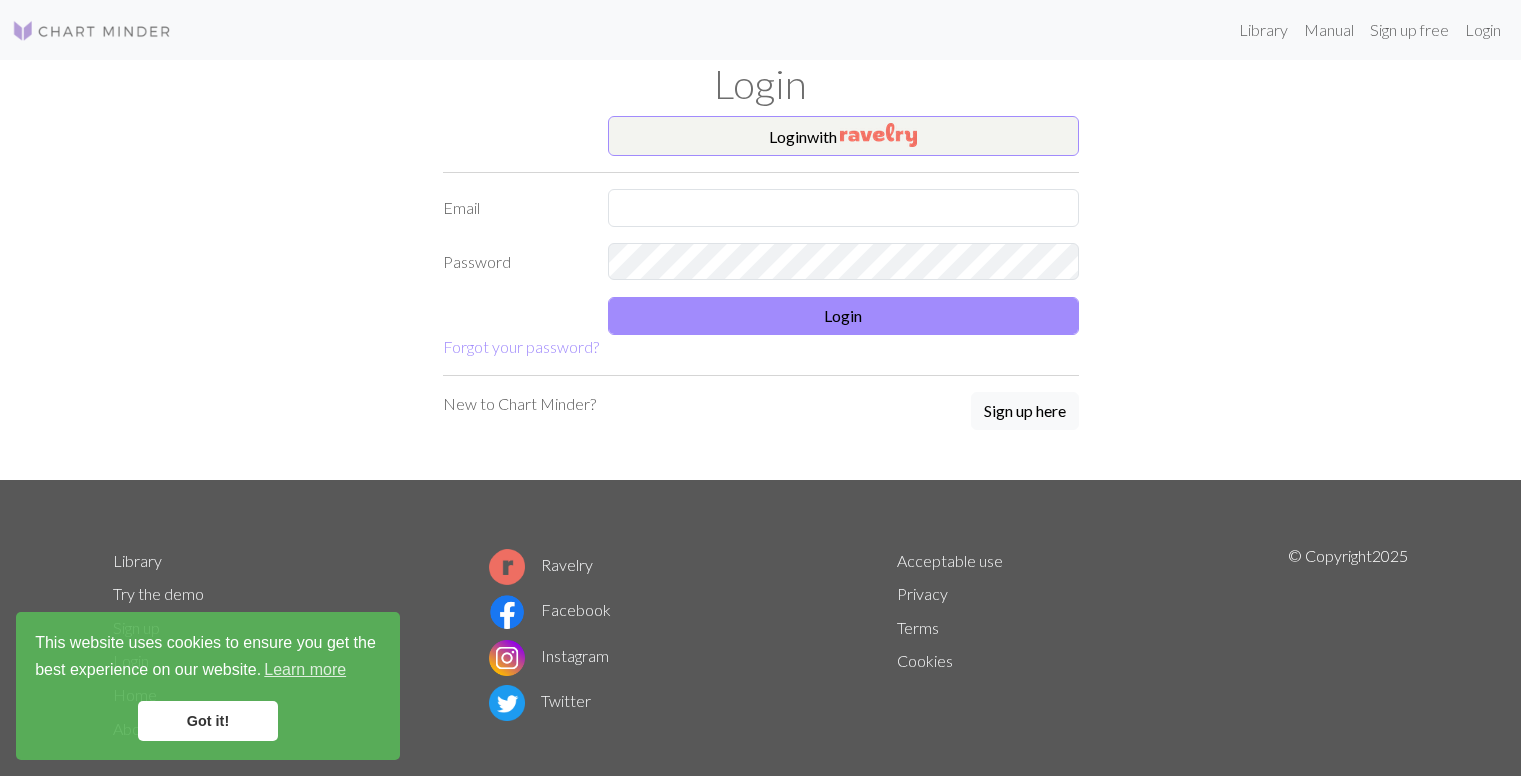 scroll, scrollTop: 0, scrollLeft: 0, axis: both 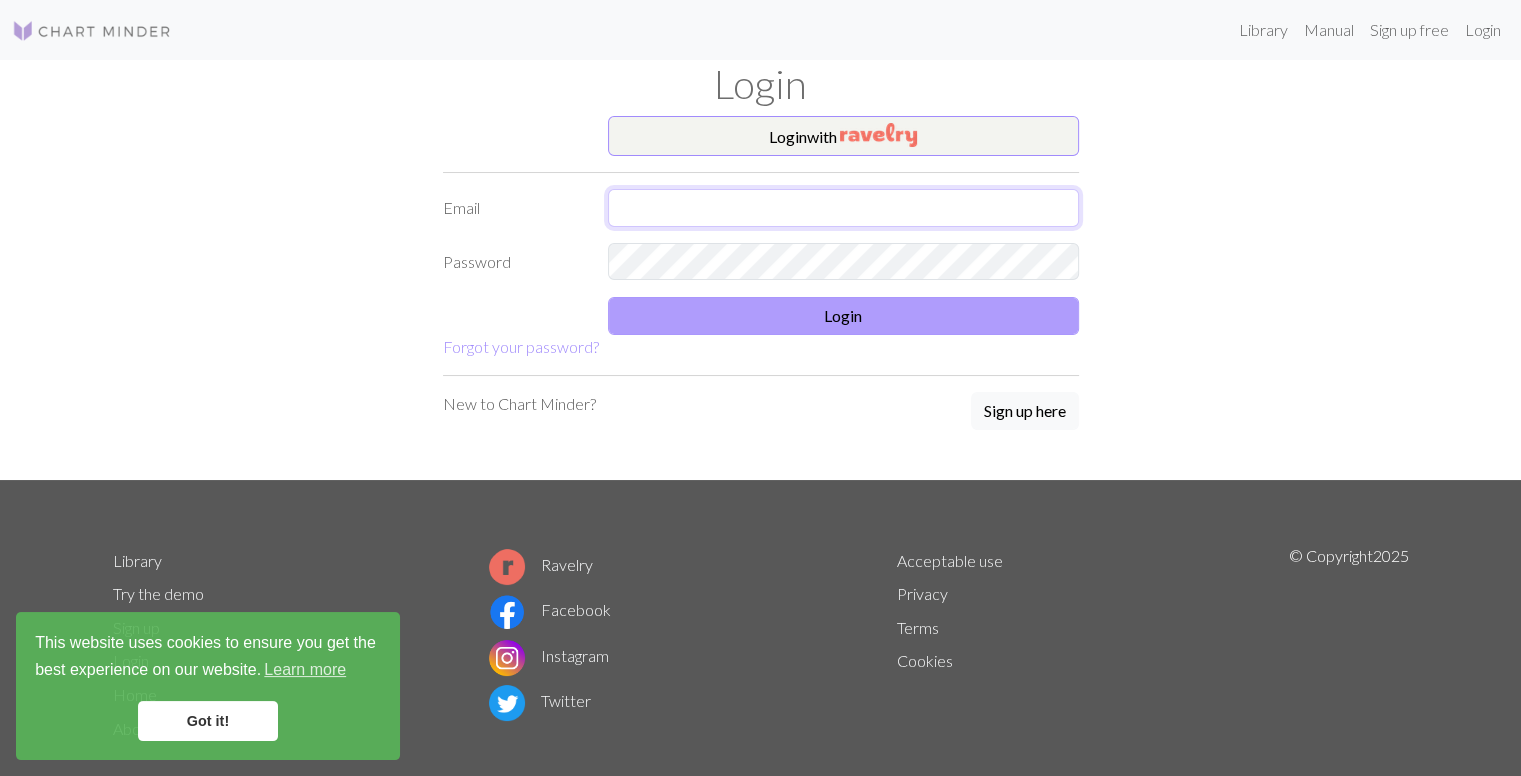 type on "[EMAIL_ADDRESS][DOMAIN_NAME]" 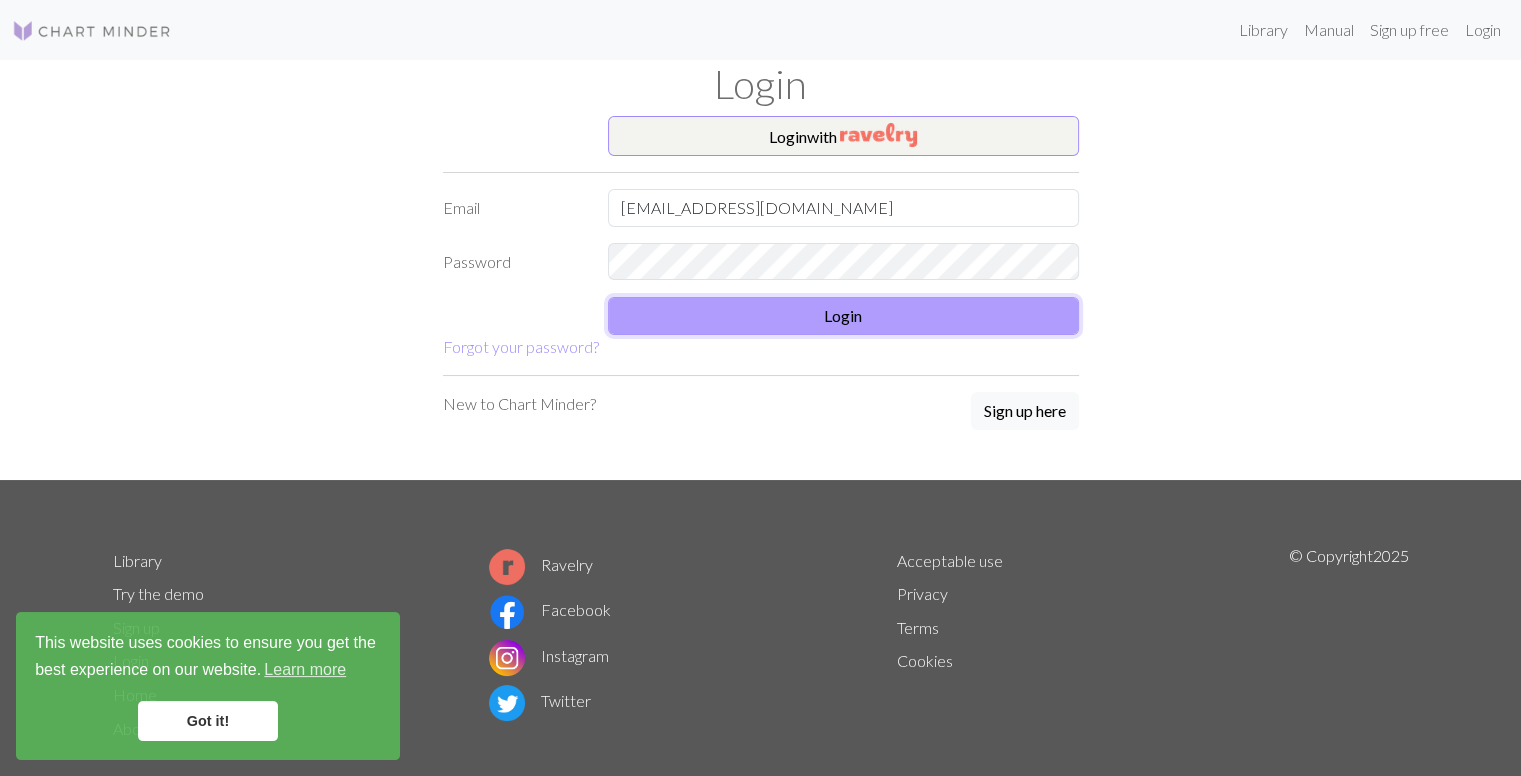 click on "Login" at bounding box center (843, 316) 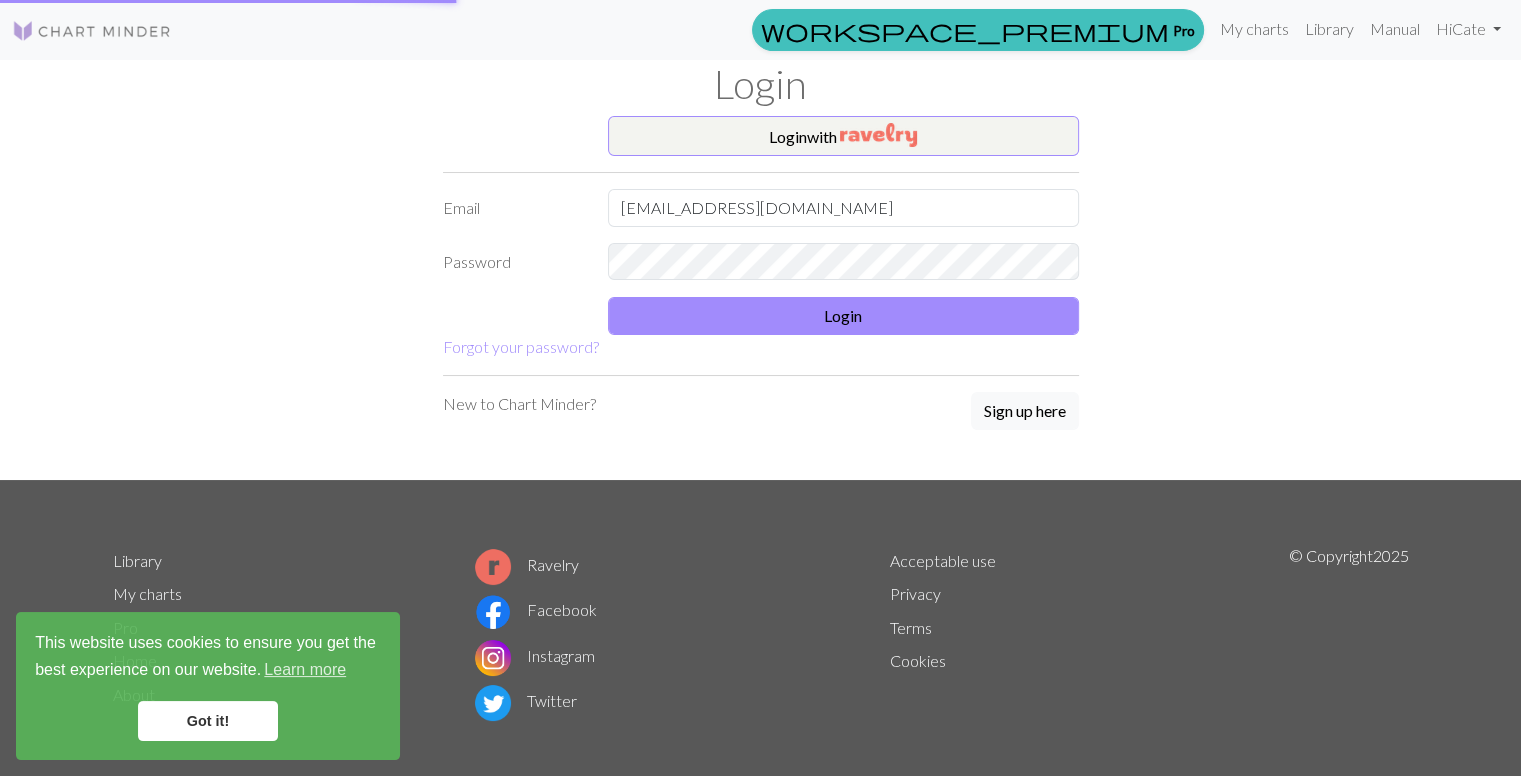 click on "Got it!" at bounding box center (208, 721) 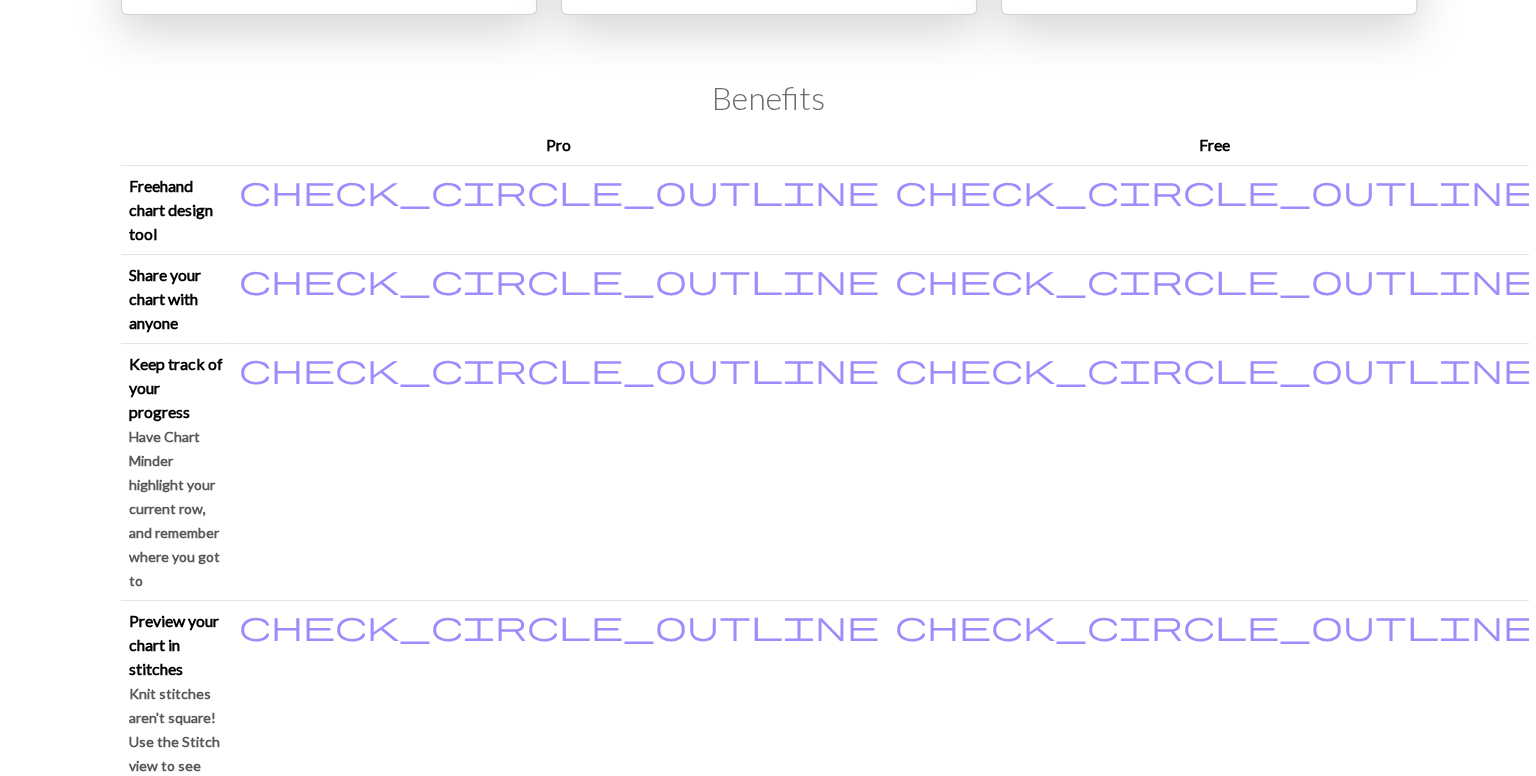 scroll, scrollTop: 0, scrollLeft: 0, axis: both 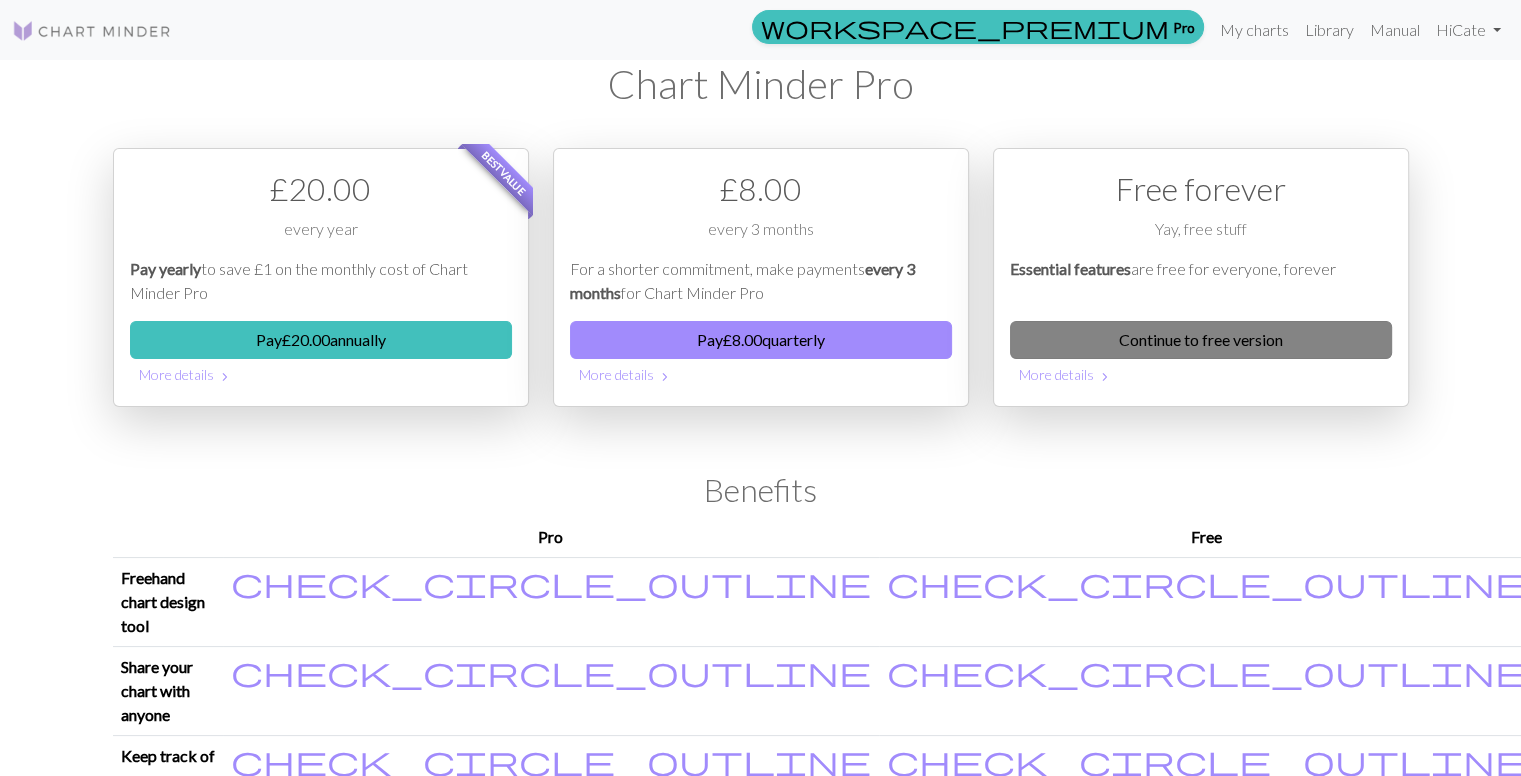 click on "Continue to free version" at bounding box center (1201, 340) 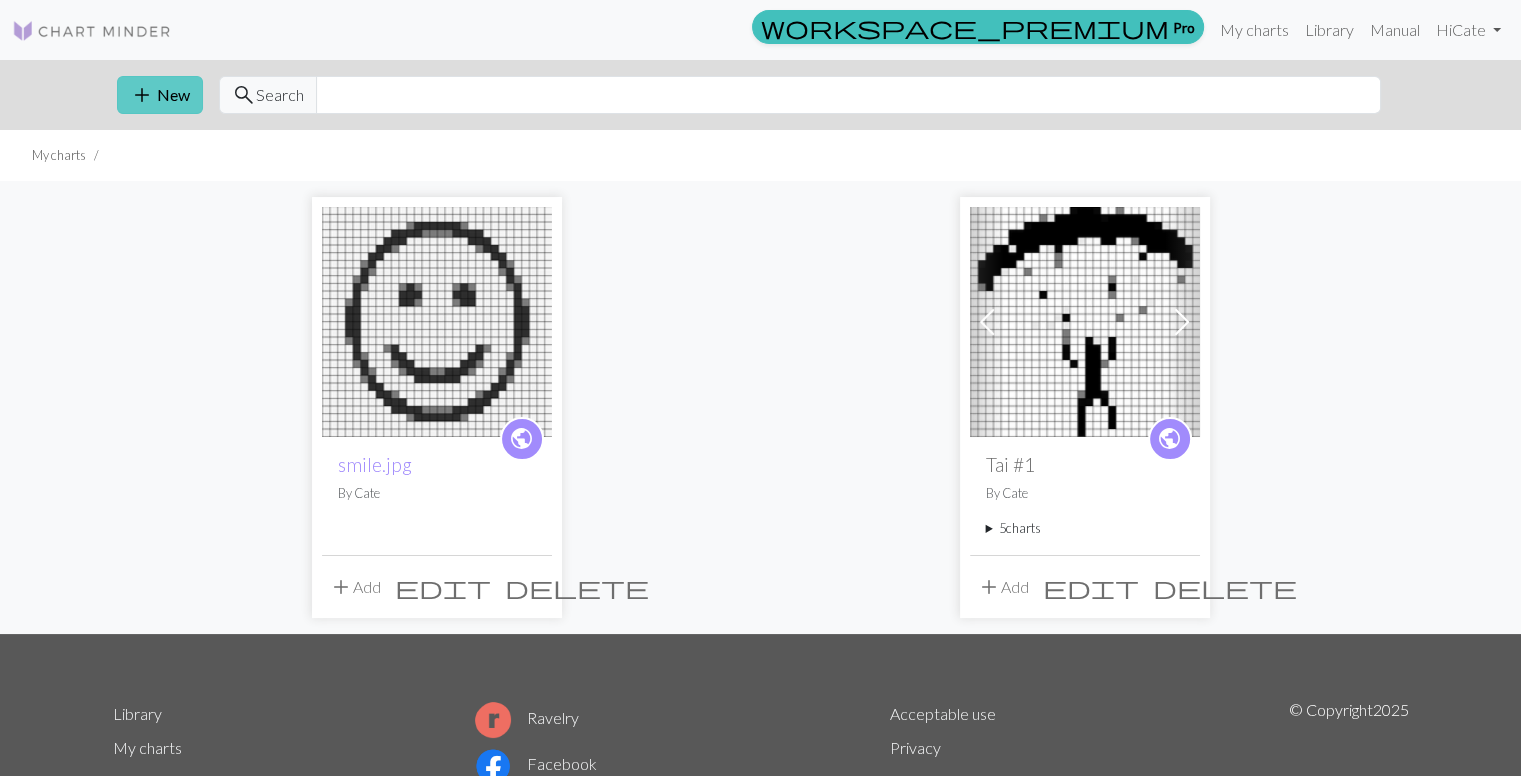 click on "add   New" at bounding box center (160, 95) 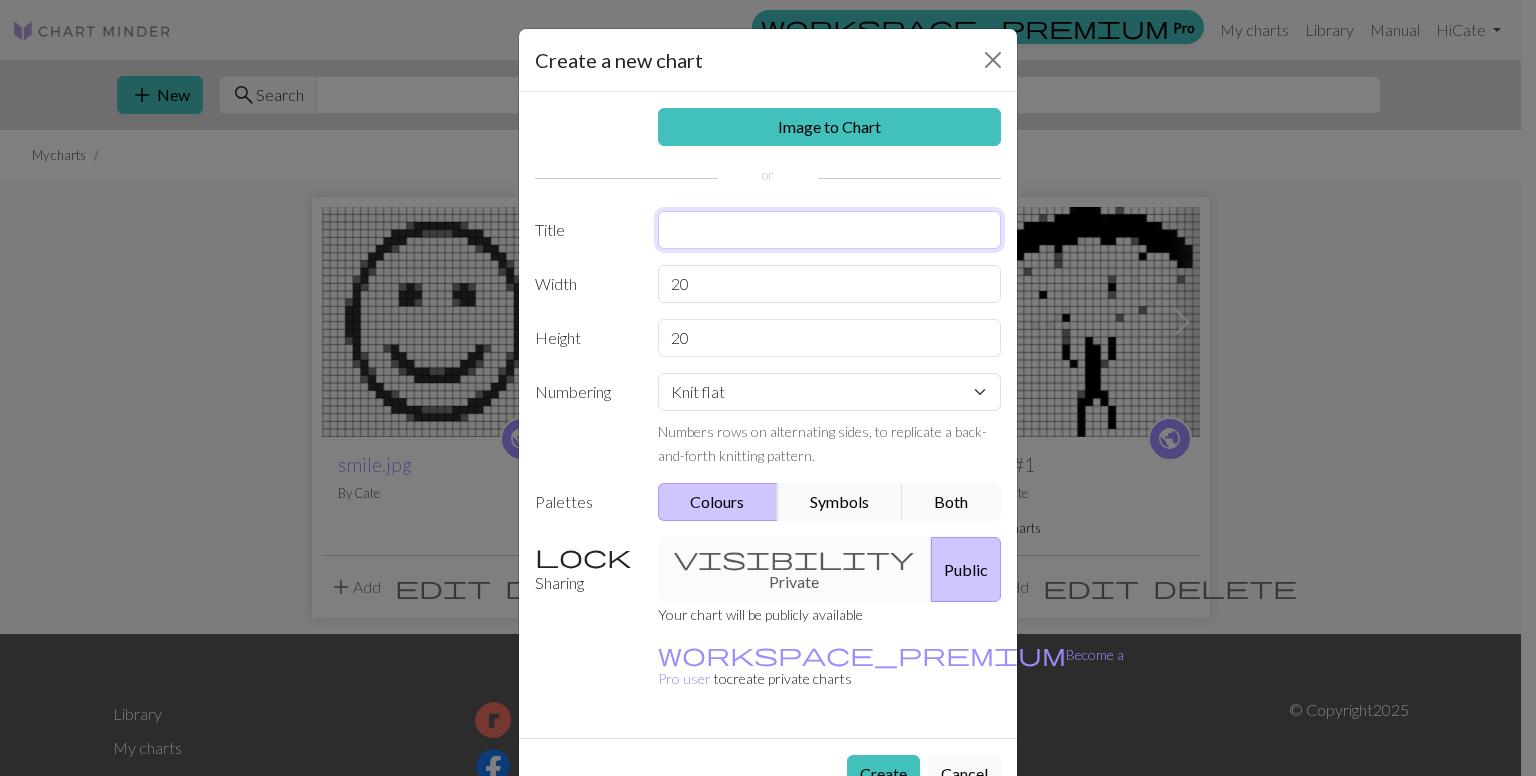 click at bounding box center (830, 230) 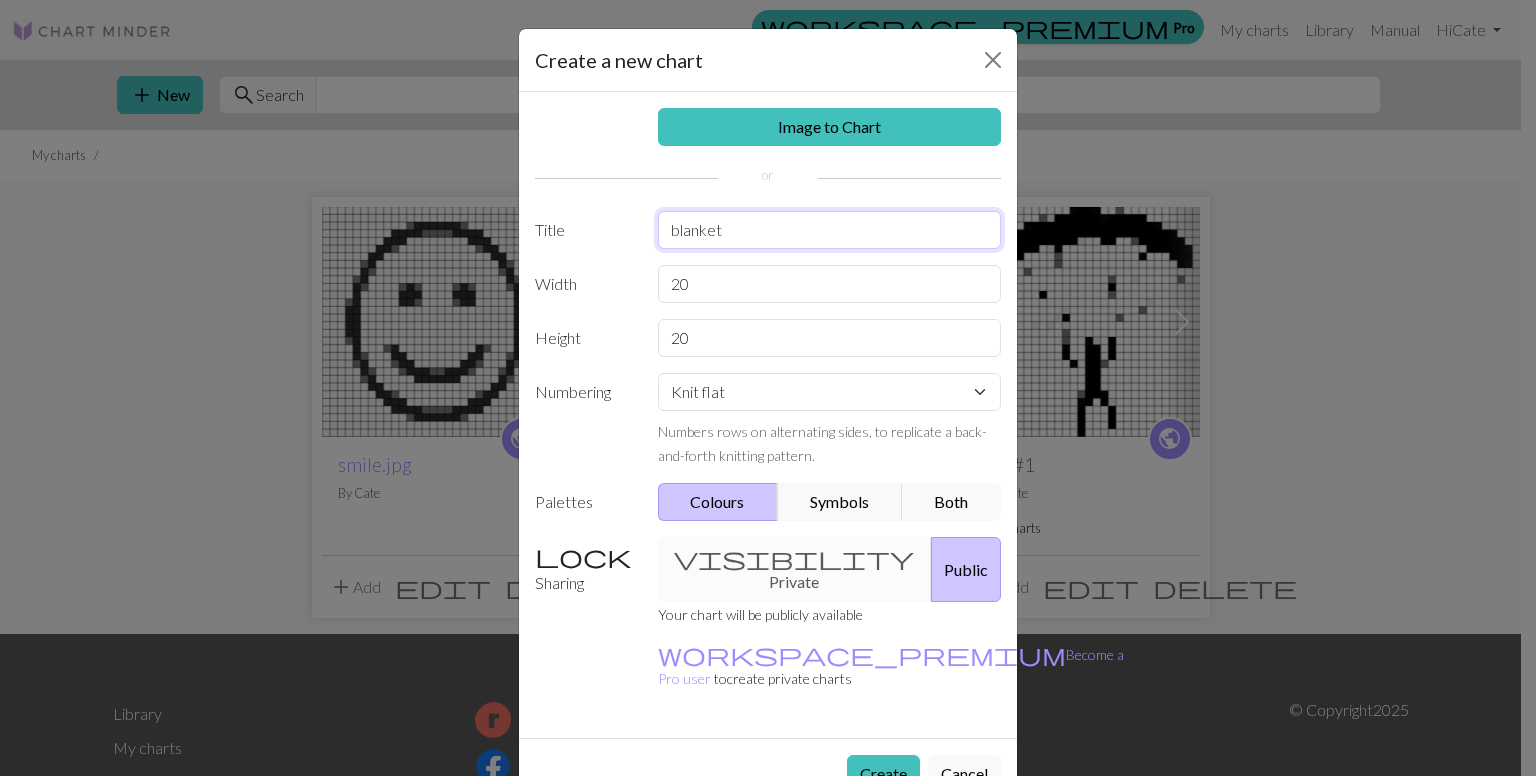 type on "blanket" 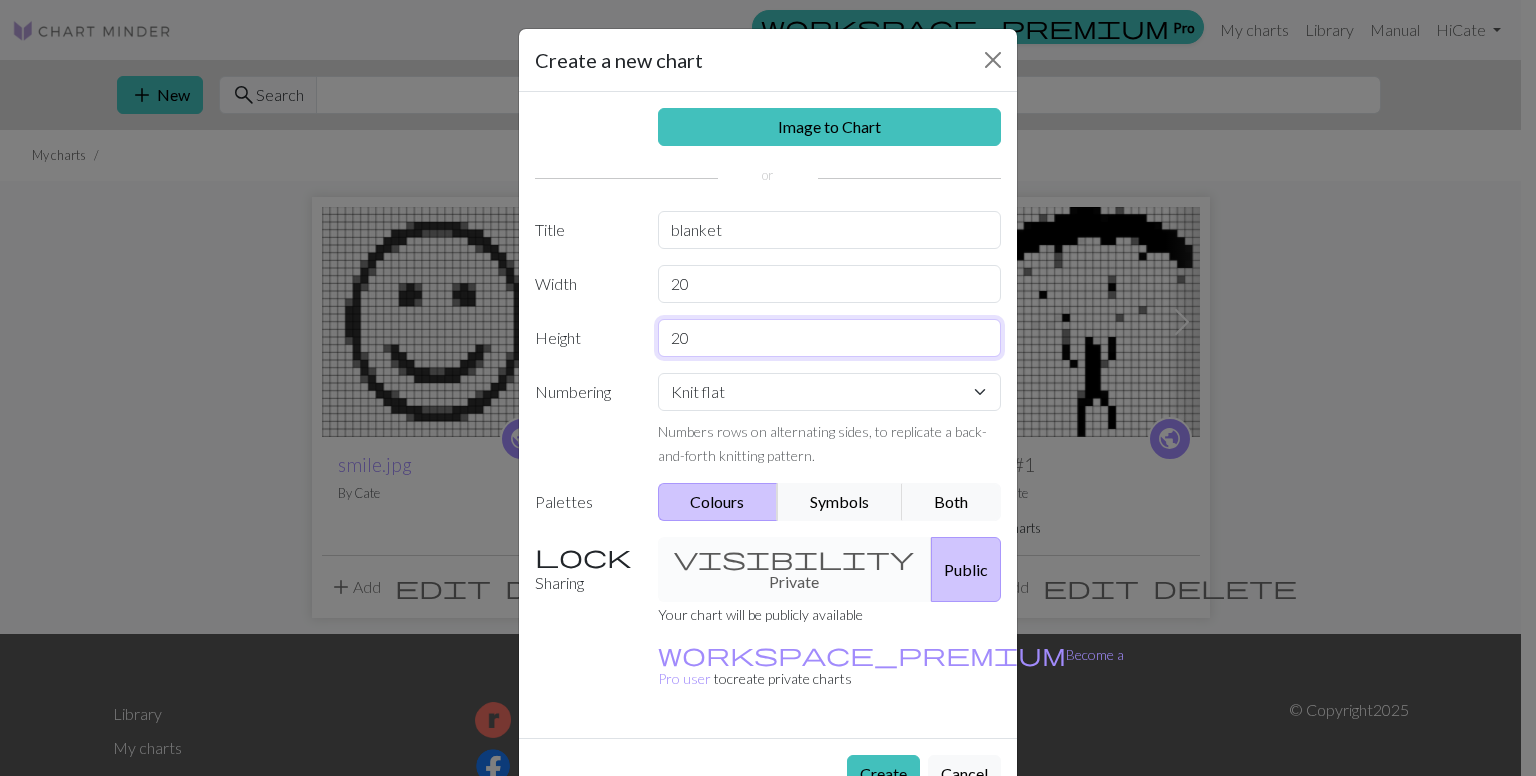 drag, startPoint x: 813, startPoint y: 344, endPoint x: 616, endPoint y: 352, distance: 197.16237 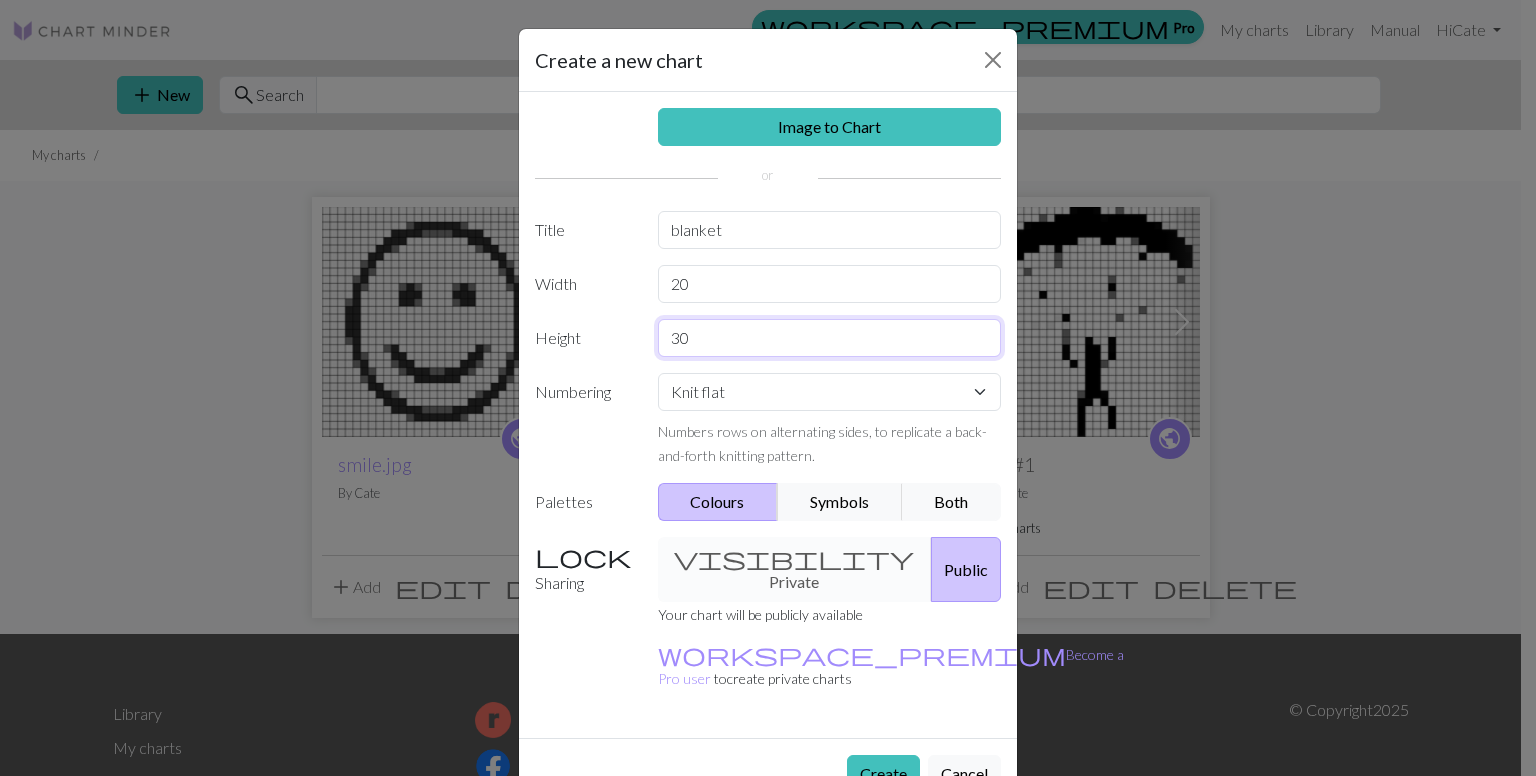 type on "30" 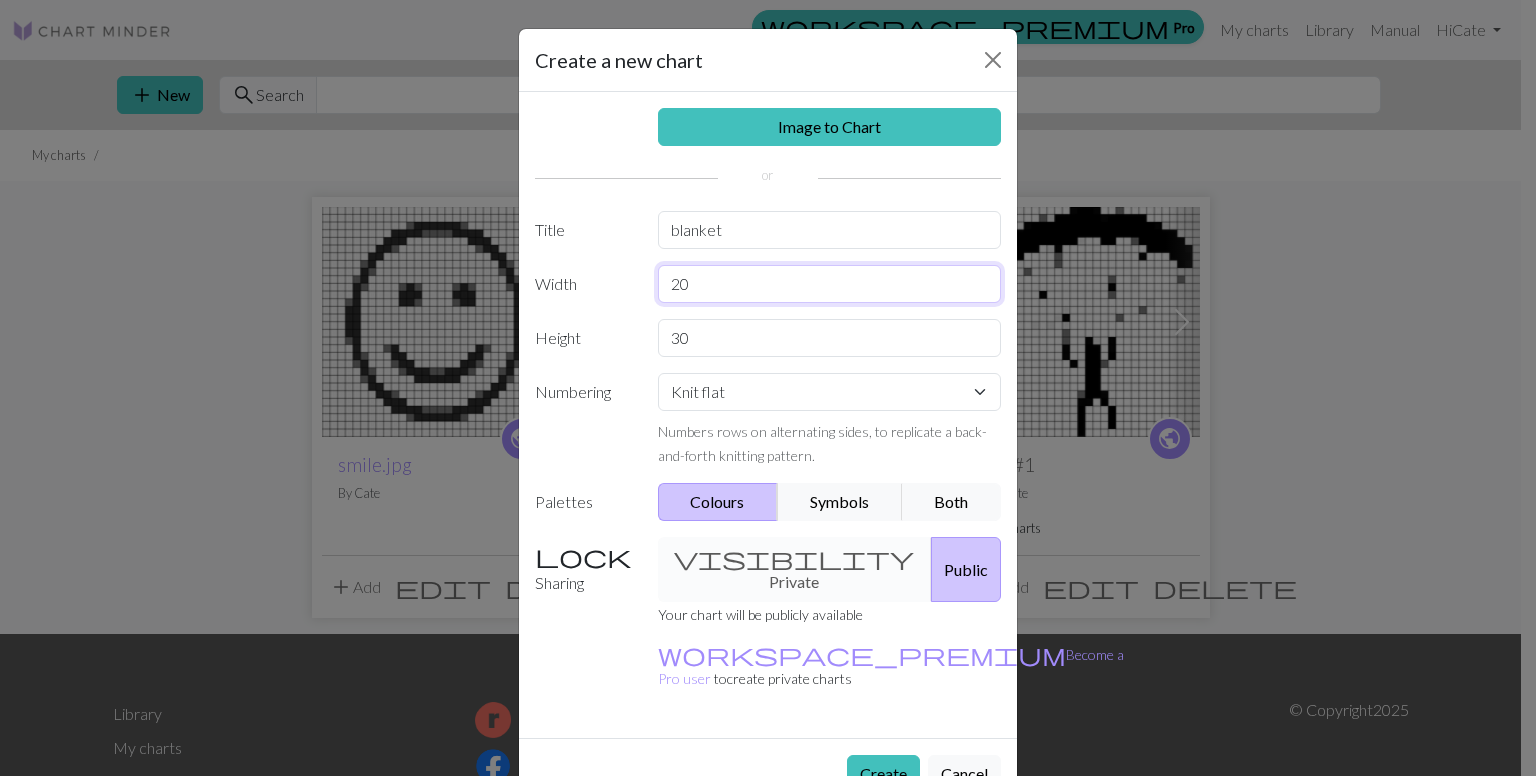 drag, startPoint x: 683, startPoint y: 285, endPoint x: 636, endPoint y: 303, distance: 50.32892 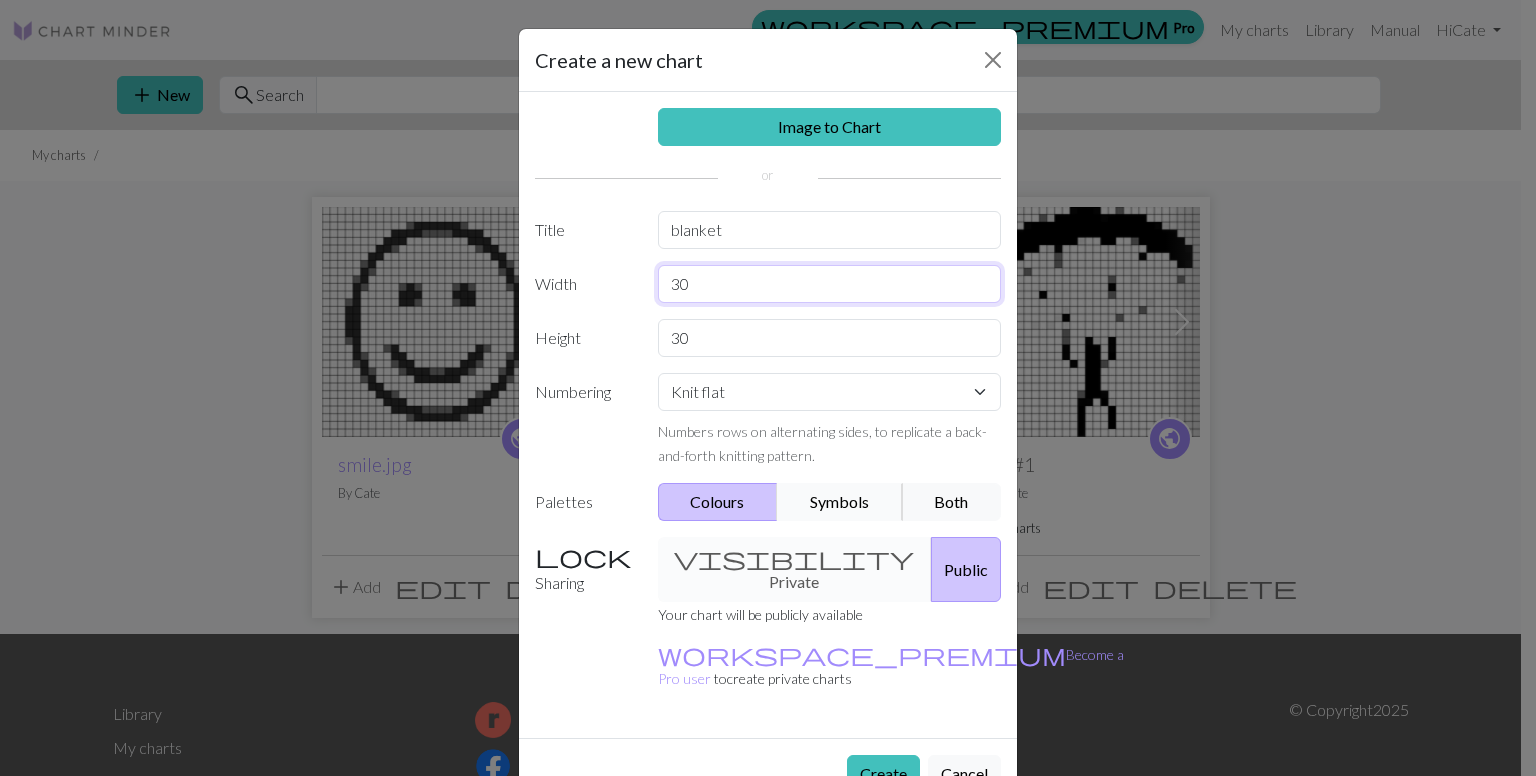 type on "30" 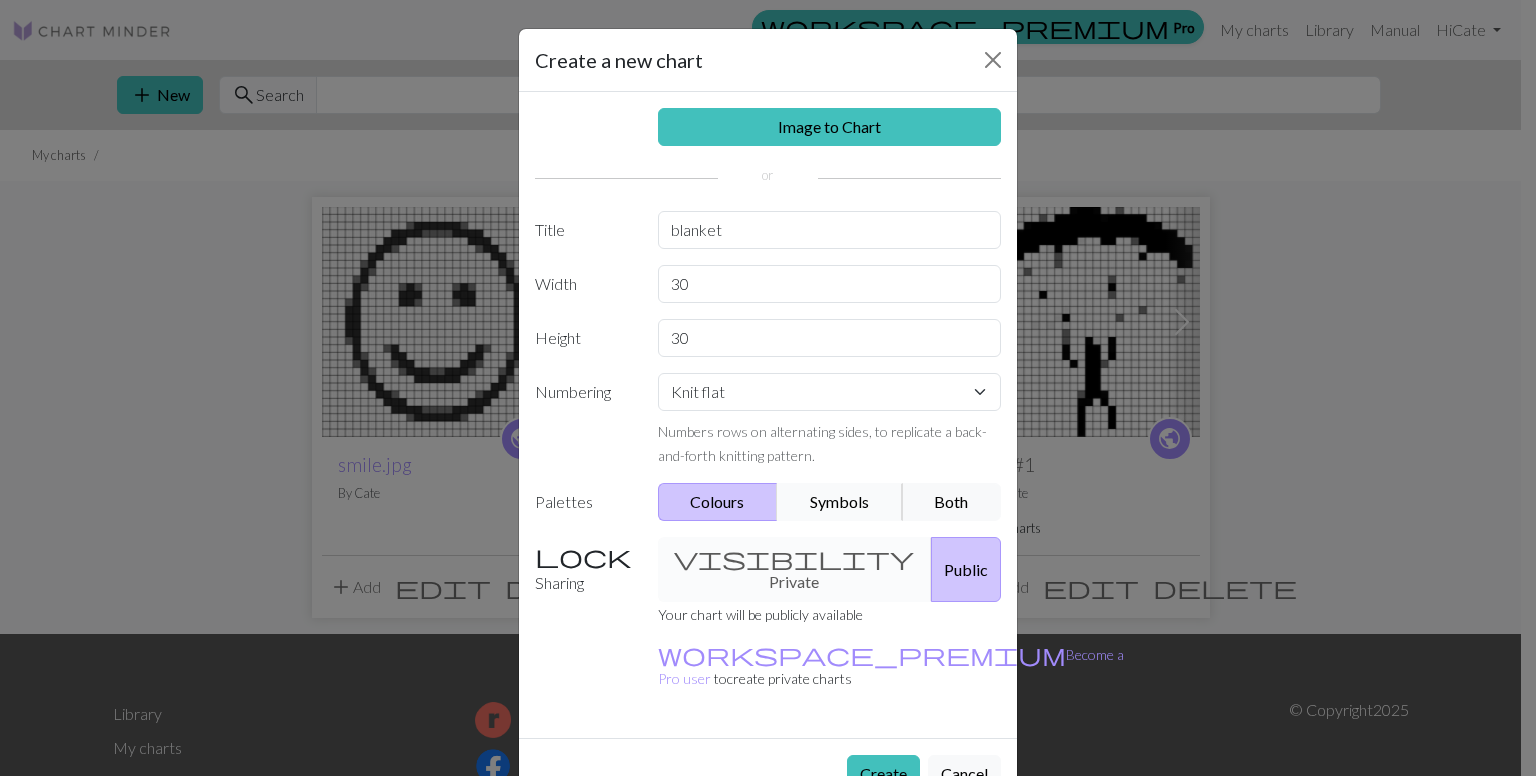 click on "Symbols" at bounding box center [840, 502] 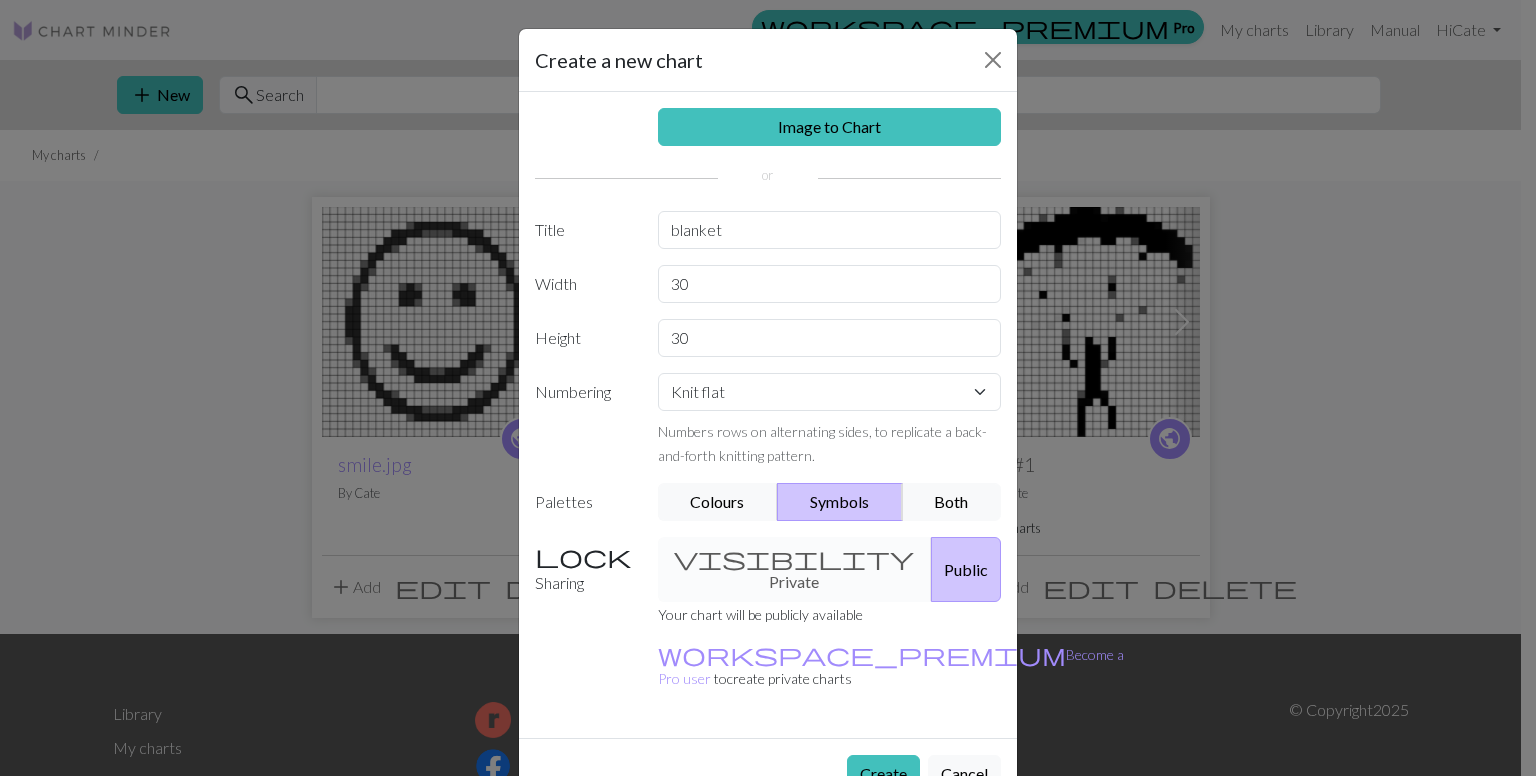 click on "visibility  Private Public" at bounding box center [830, 569] 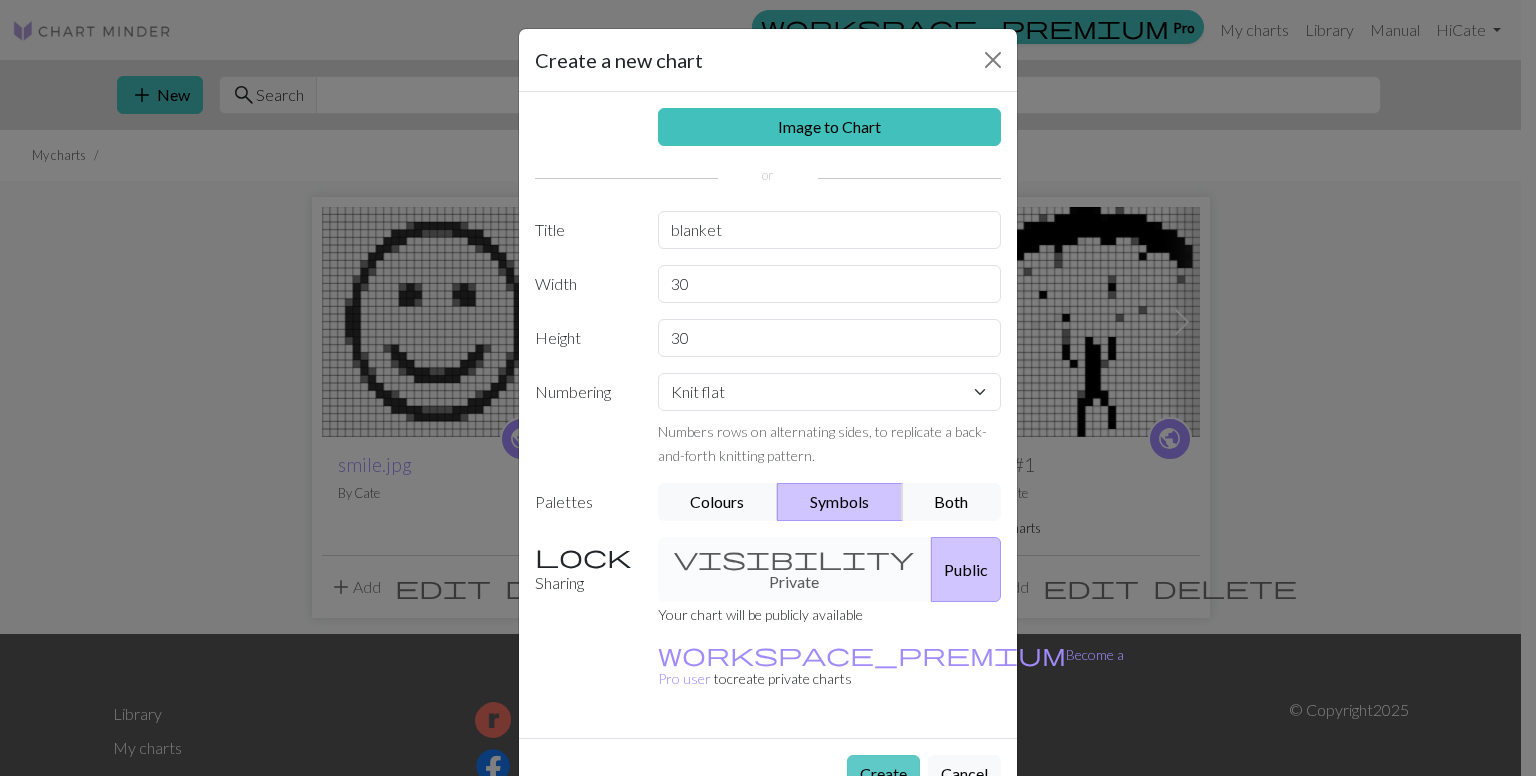 click on "Create" at bounding box center [883, 774] 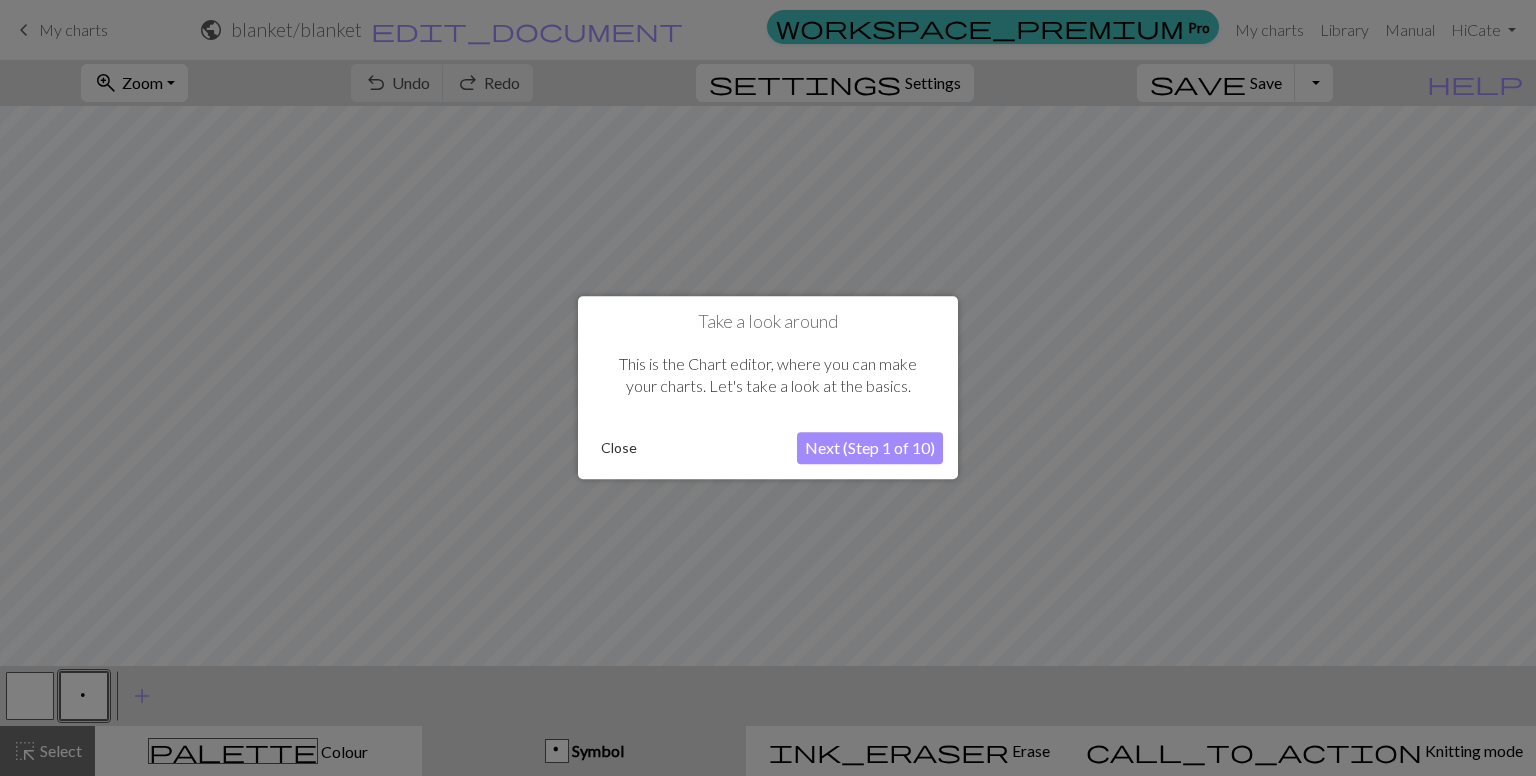 click on "Next (Step 1 of 10)" at bounding box center (870, 449) 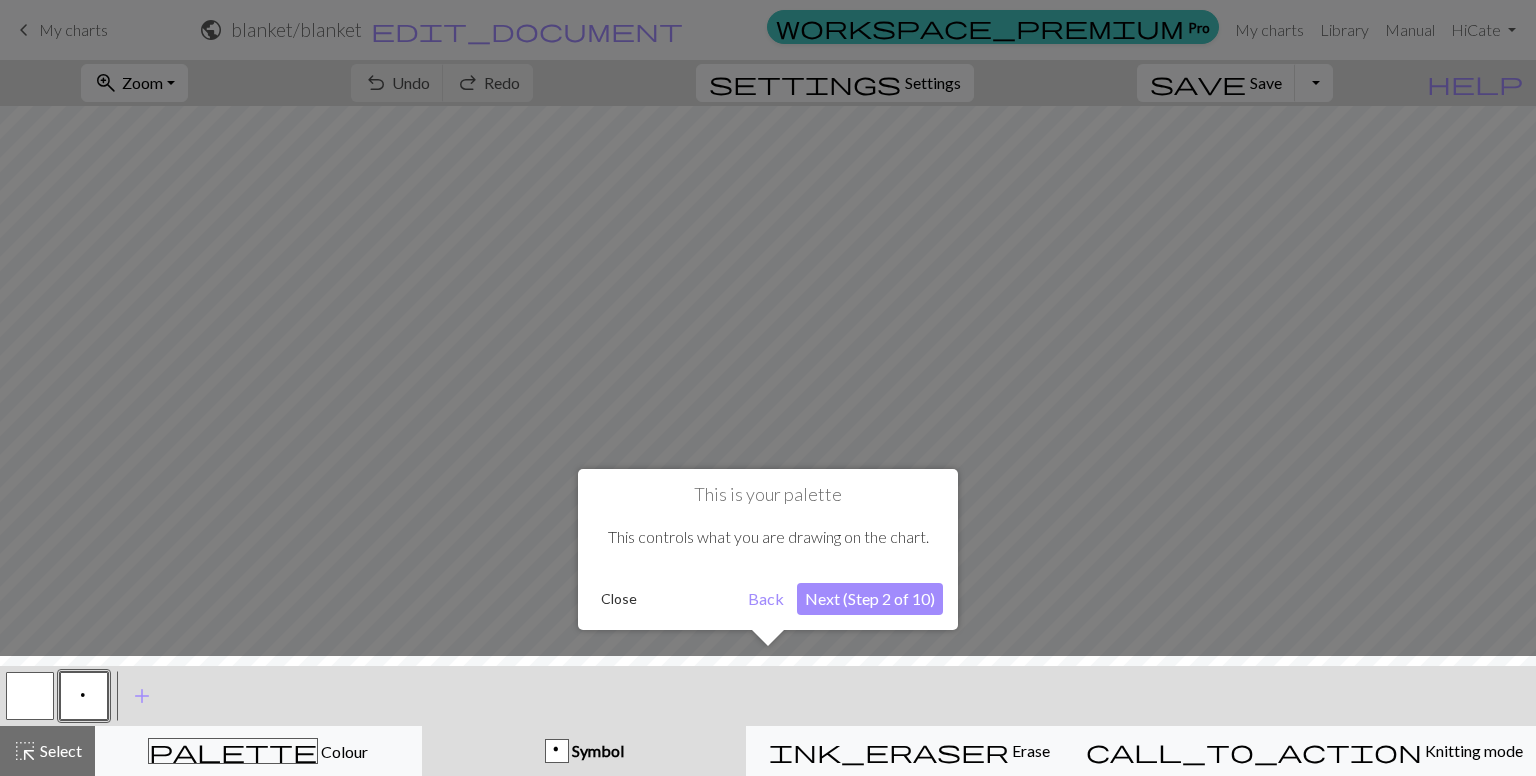 click on "Next (Step 2 of 10)" at bounding box center [870, 599] 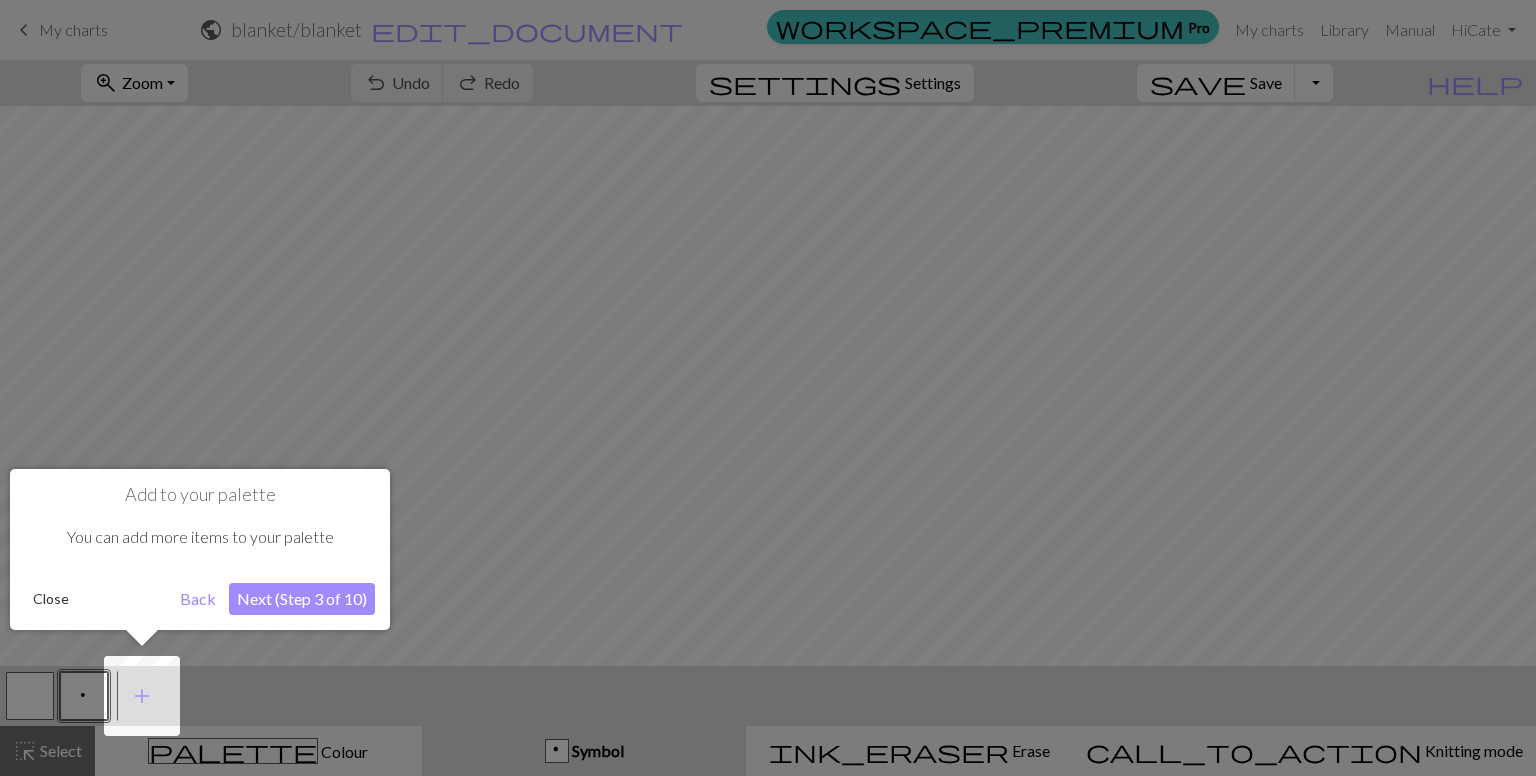 click on "Next (Step 3 of 10)" at bounding box center (302, 599) 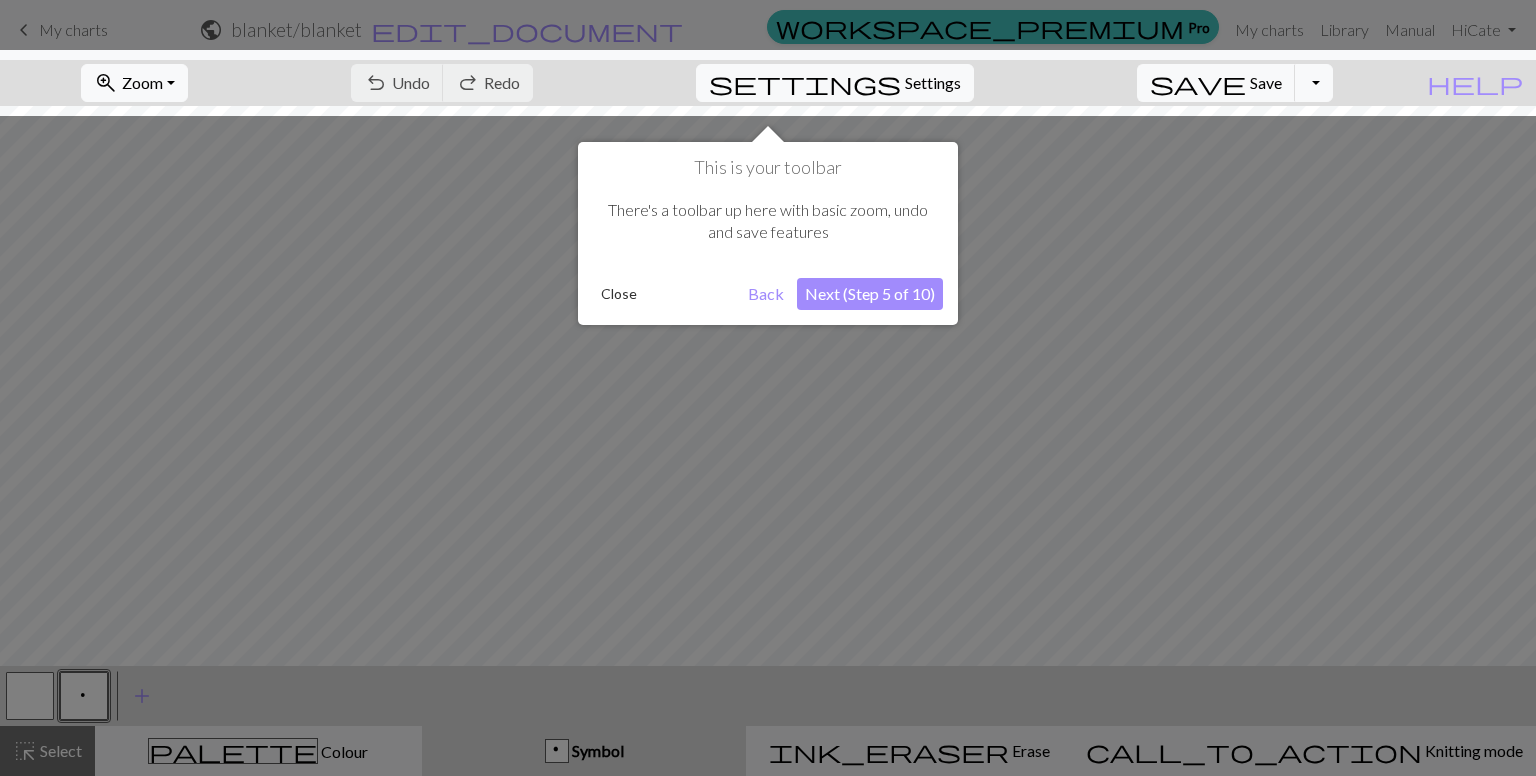 click on "Next (Step 5 of 10)" at bounding box center [870, 294] 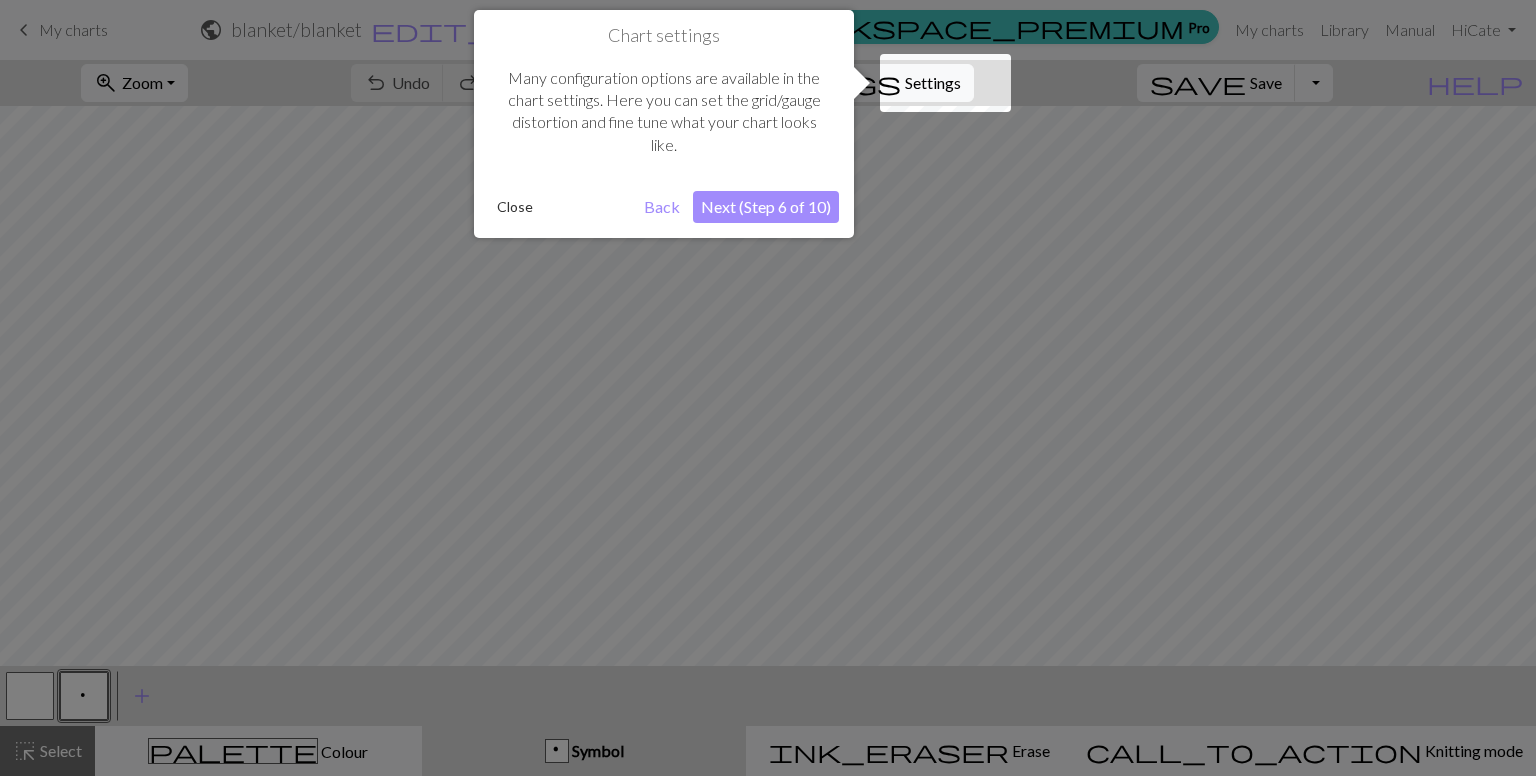 click on "Next (Step 6 of 10)" at bounding box center [766, 207] 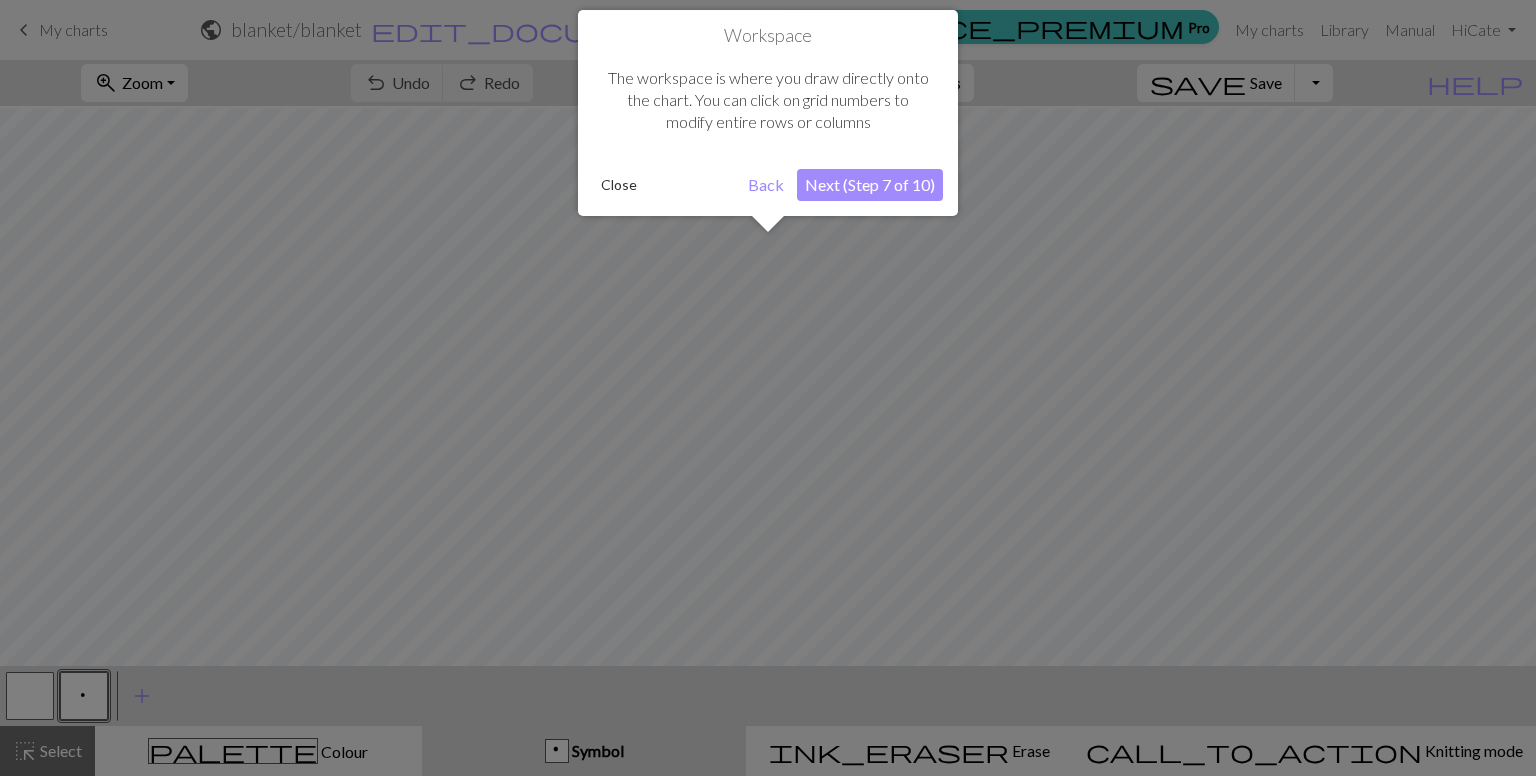 scroll, scrollTop: 75, scrollLeft: 0, axis: vertical 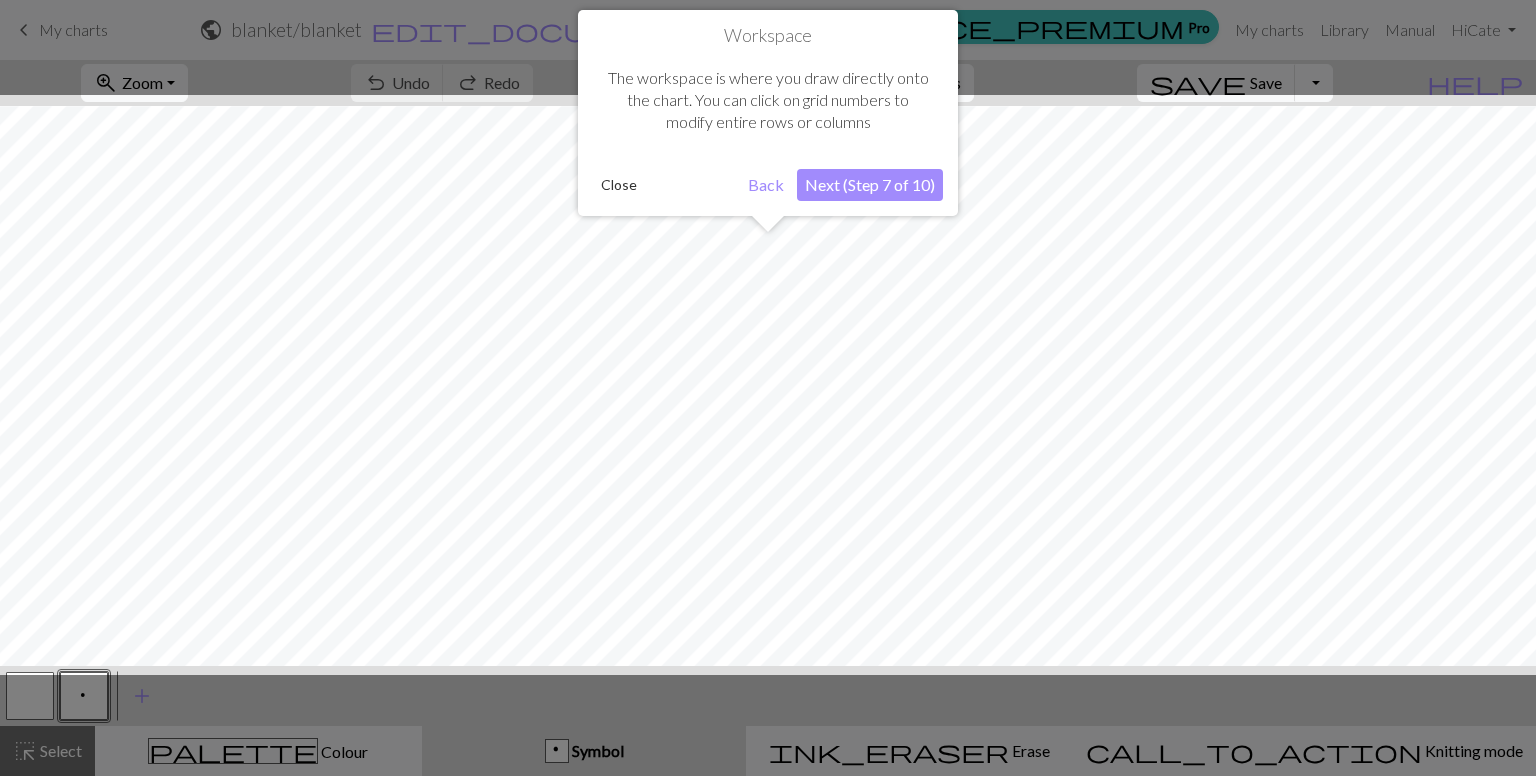 click on "Next (Step 7 of 10)" at bounding box center (870, 185) 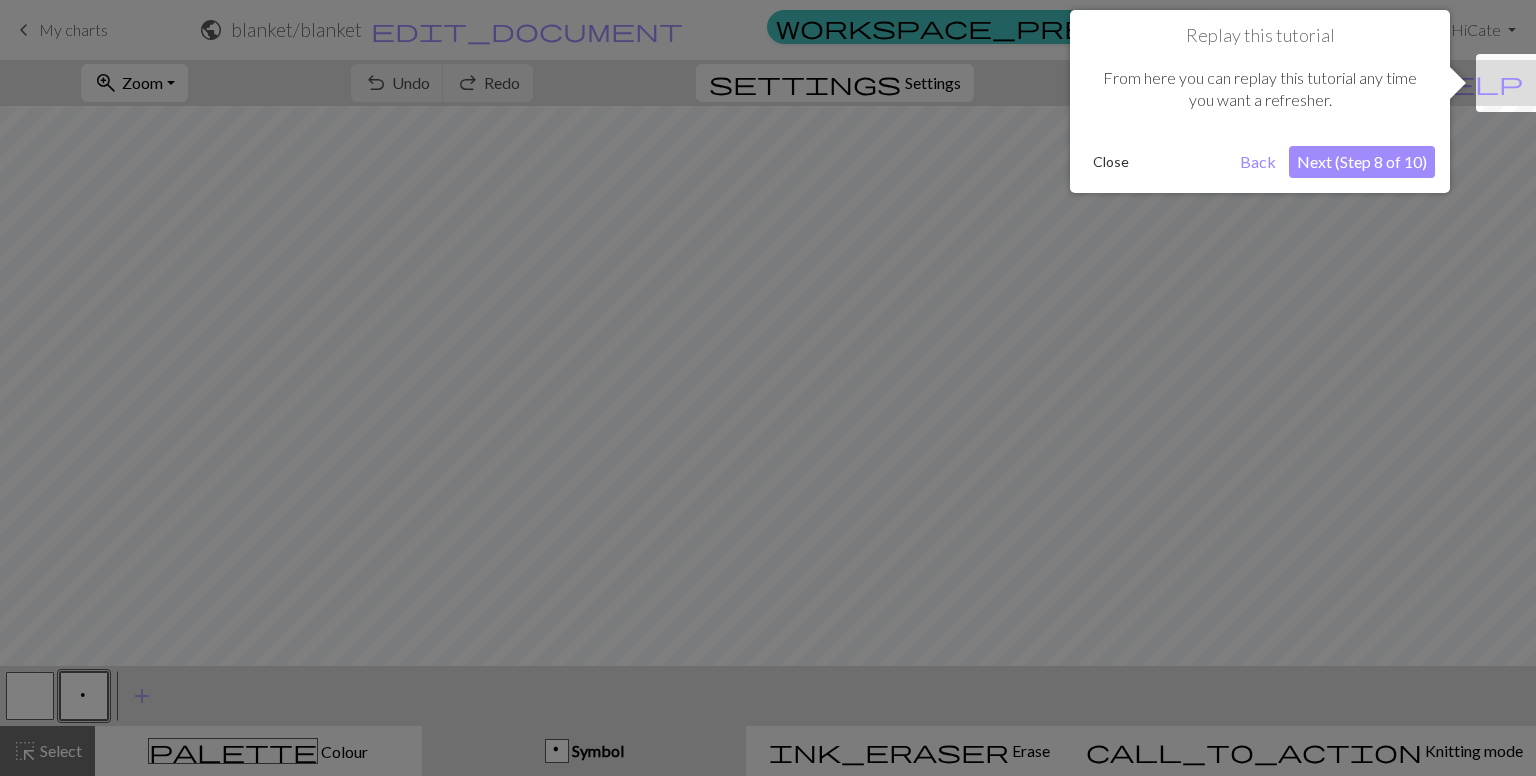 click on "Next (Step 8 of 10)" at bounding box center [1362, 162] 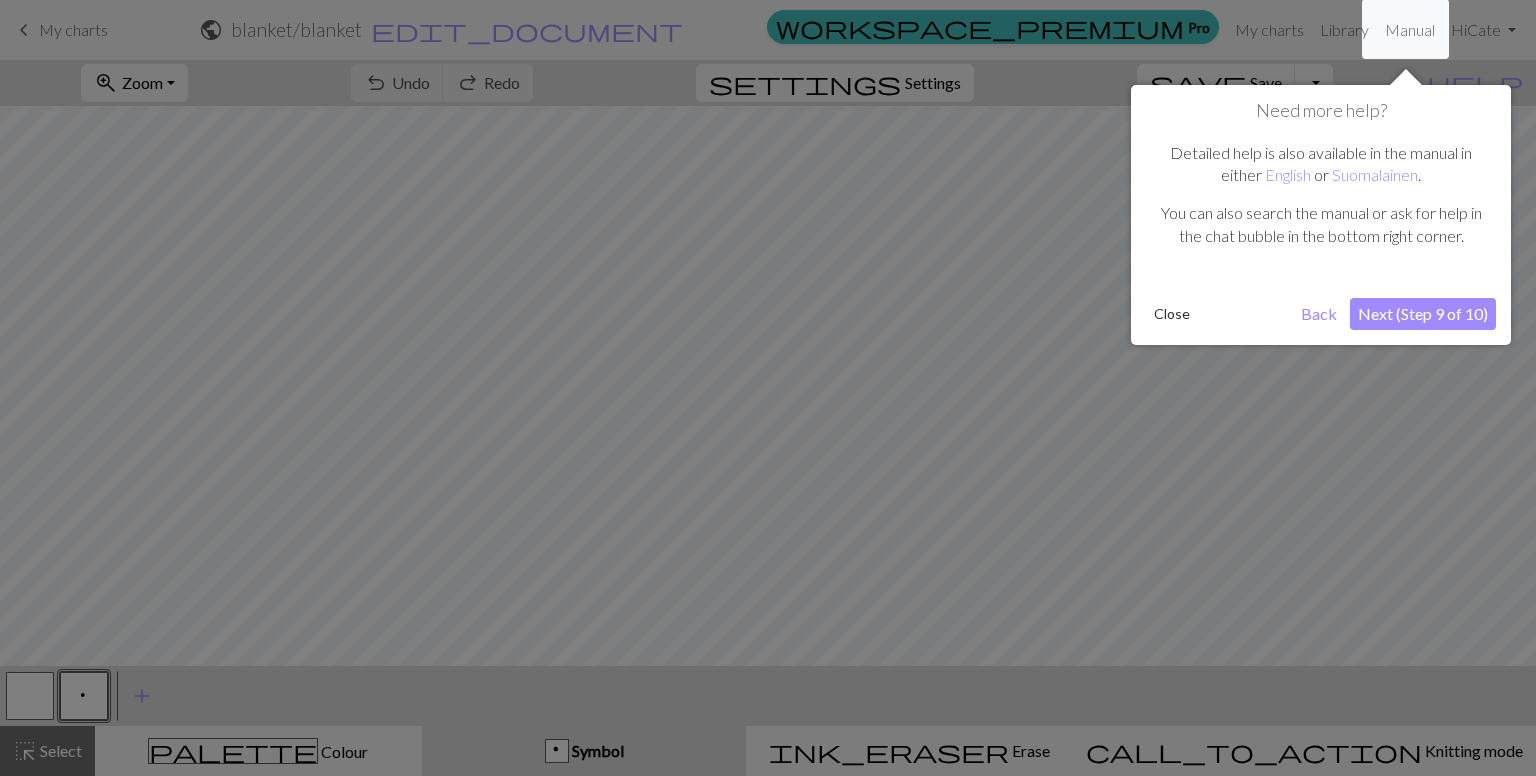 click on "Next (Step 9 of 10)" at bounding box center [1423, 314] 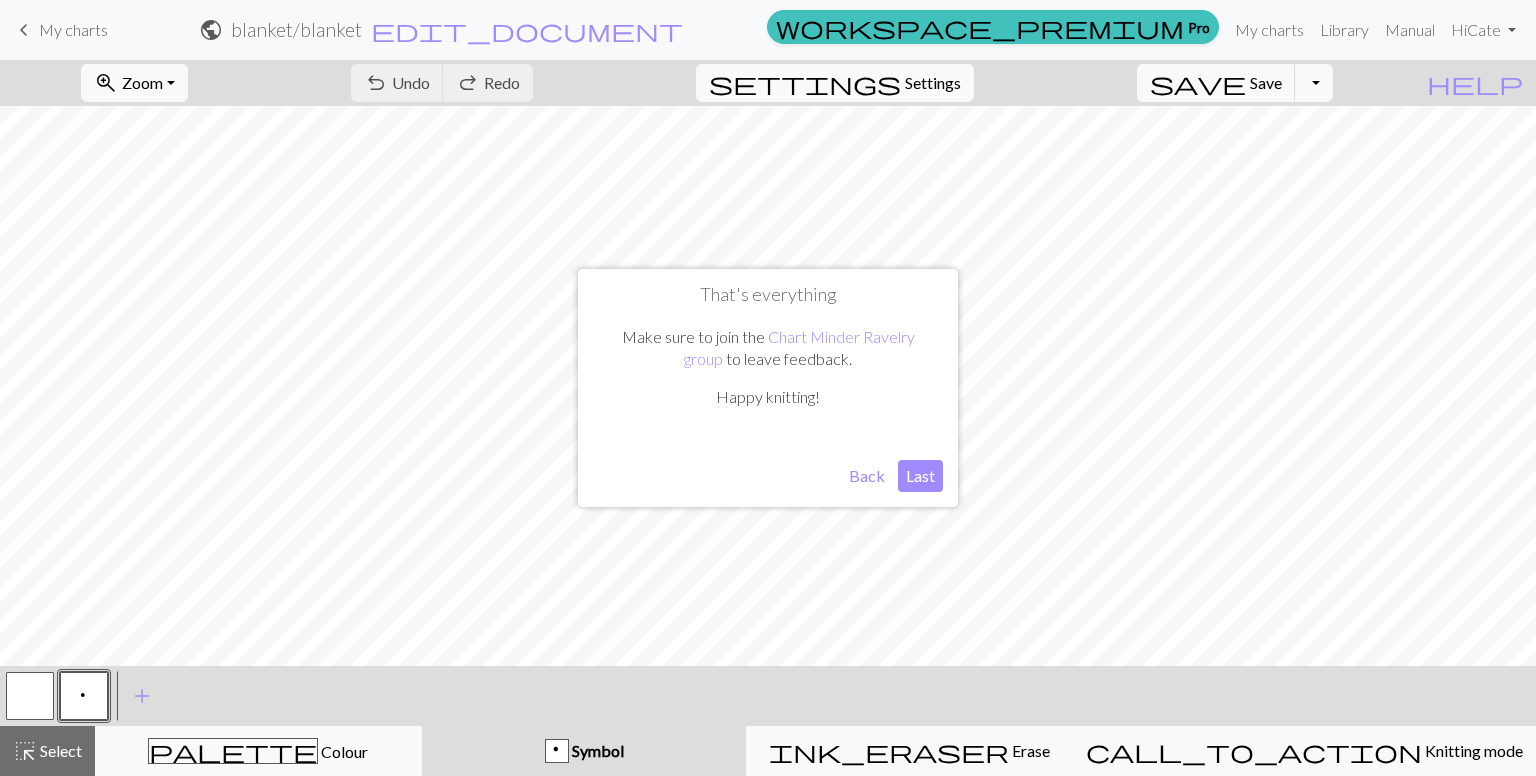 click on "Last" at bounding box center [920, 476] 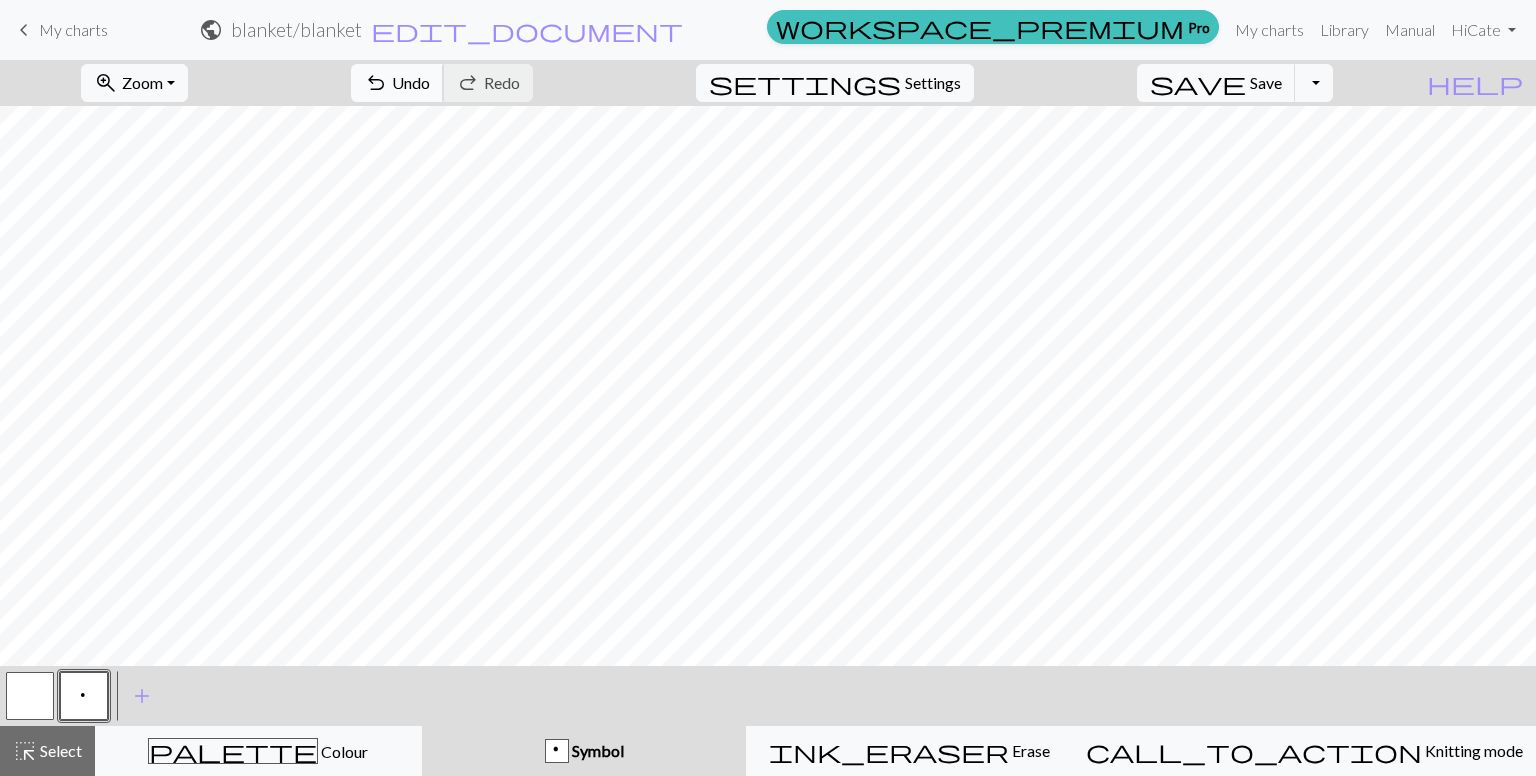 click on "Undo" at bounding box center [411, 82] 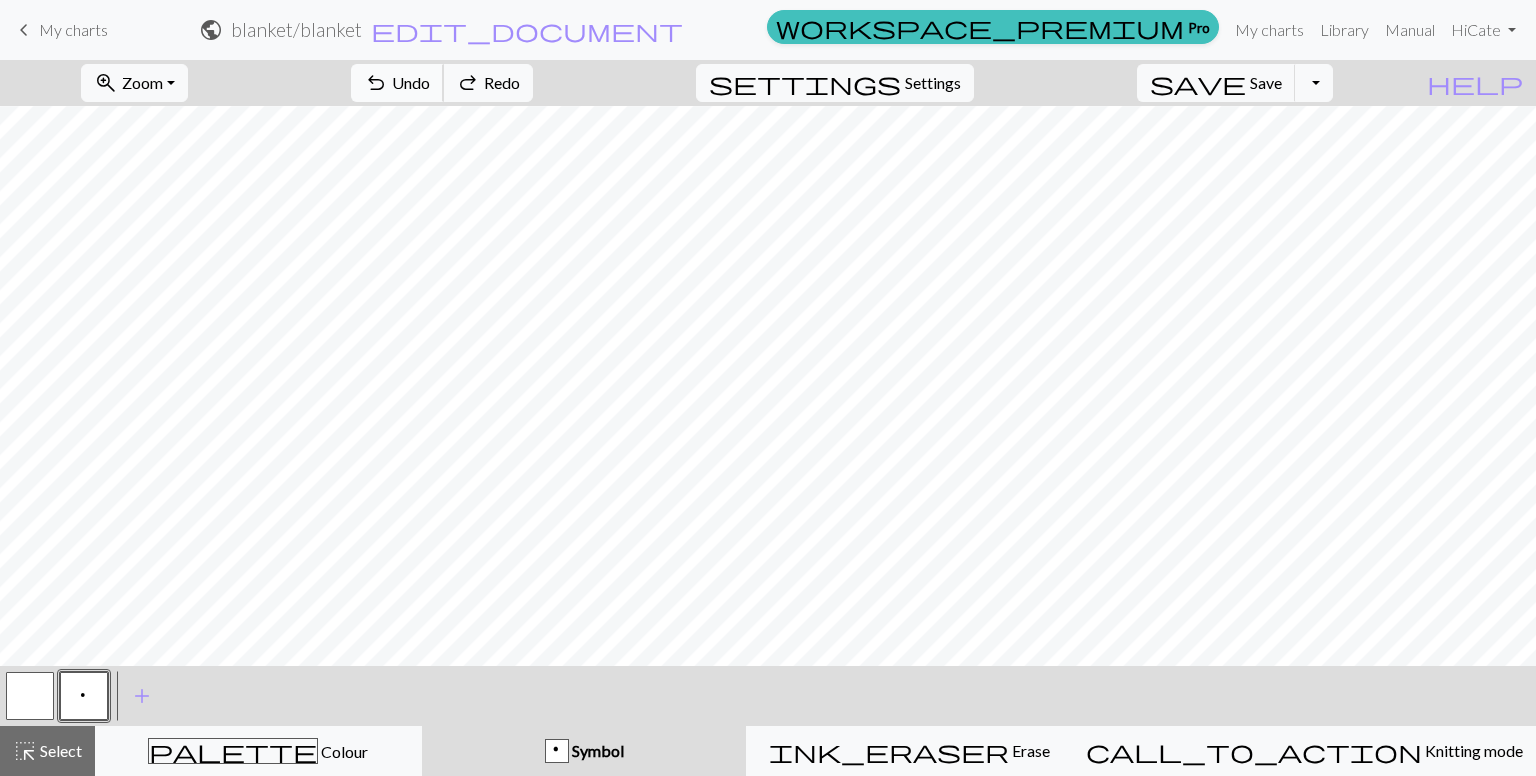 click on "Undo" at bounding box center [411, 82] 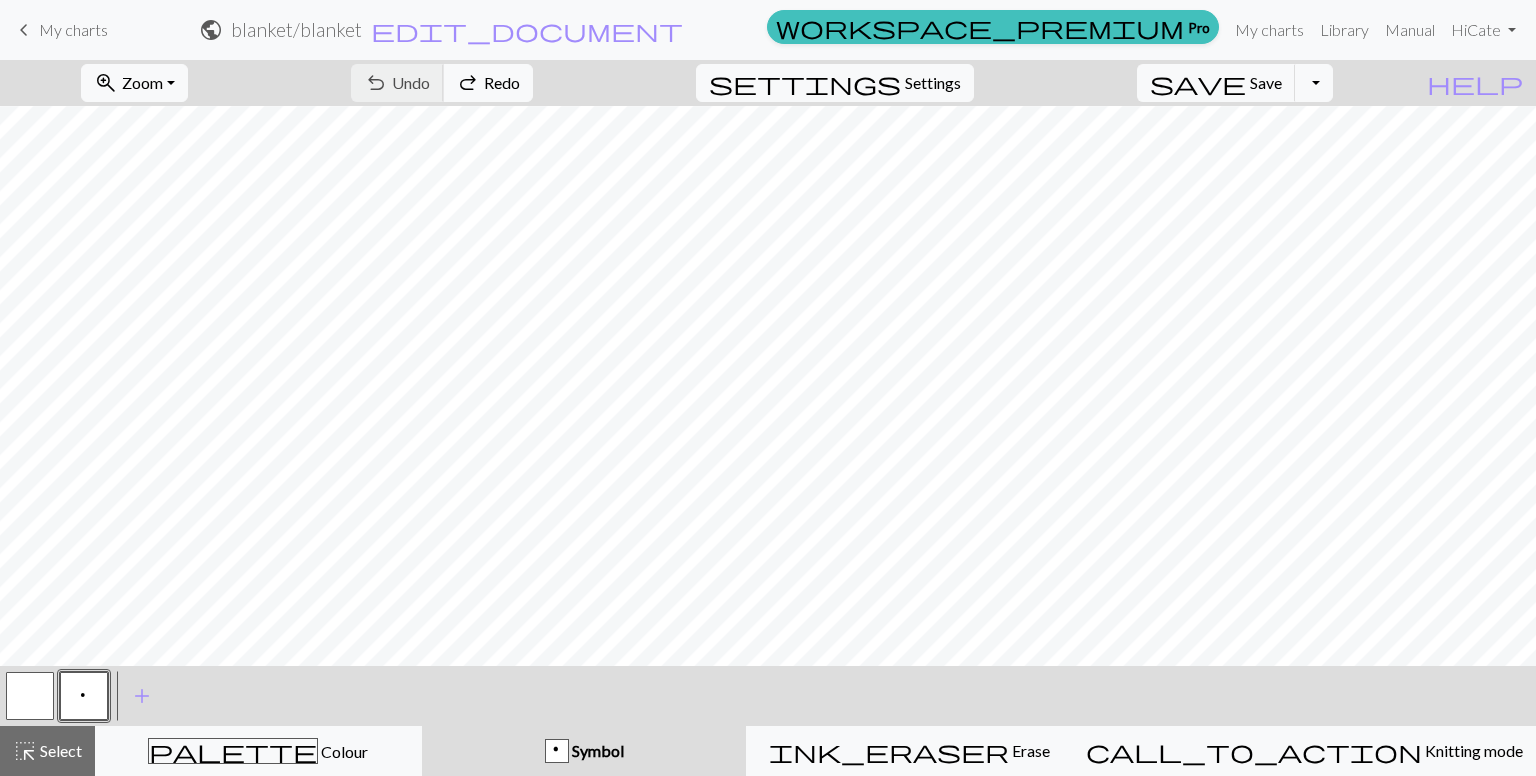click on "undo Undo Undo redo Redo Redo" at bounding box center (442, 83) 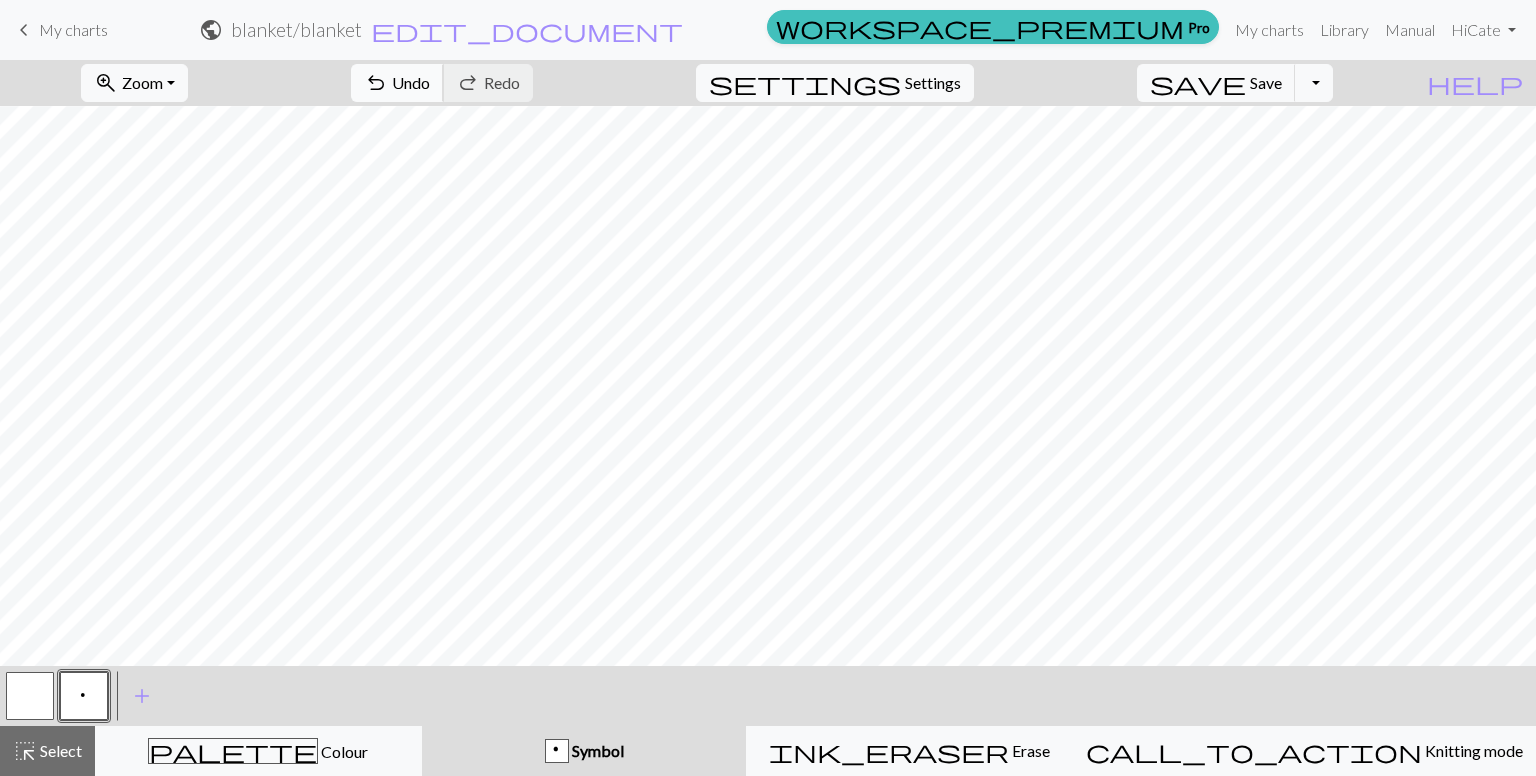 click on "Undo" at bounding box center [411, 82] 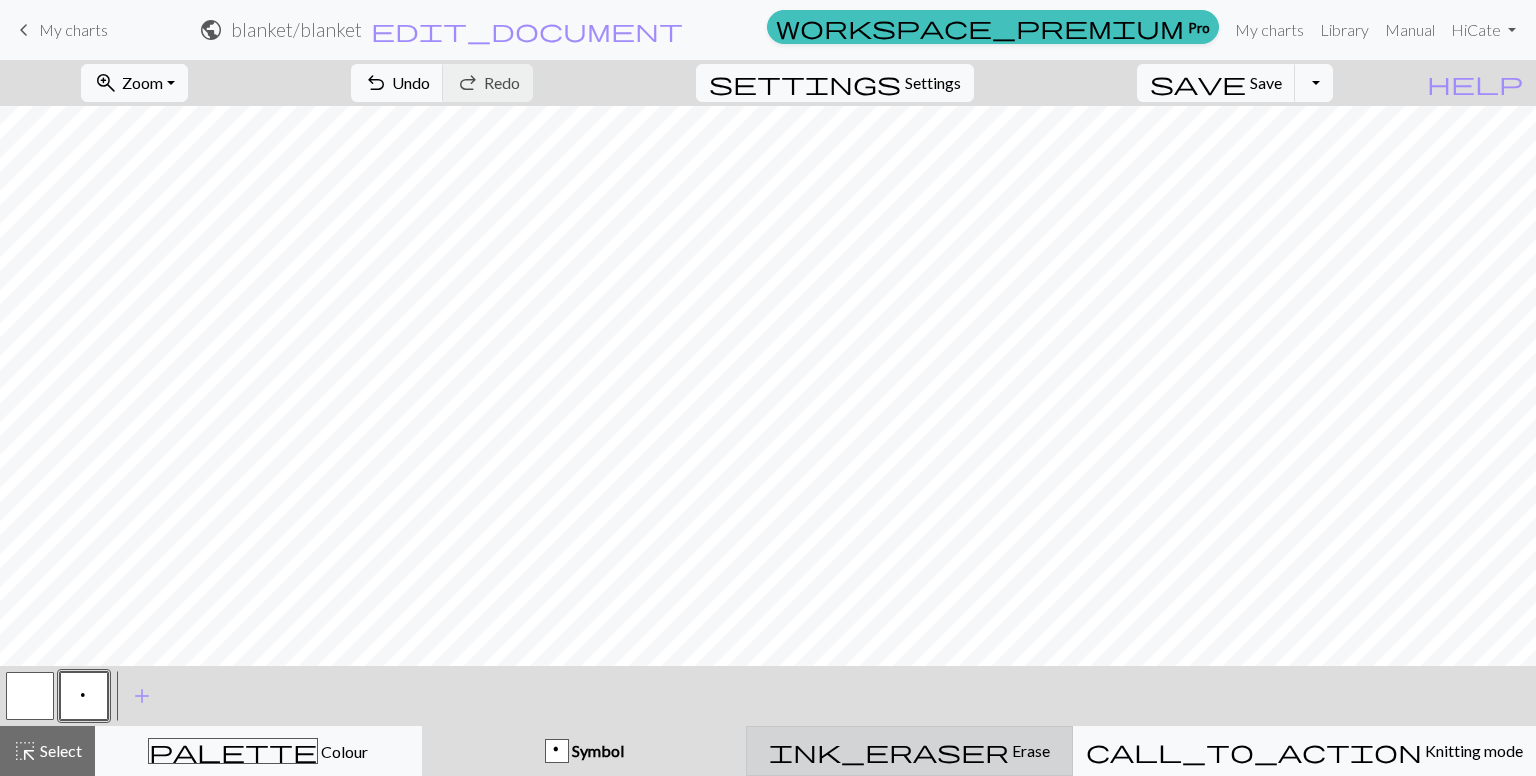 click on "ink_eraser" at bounding box center (889, 751) 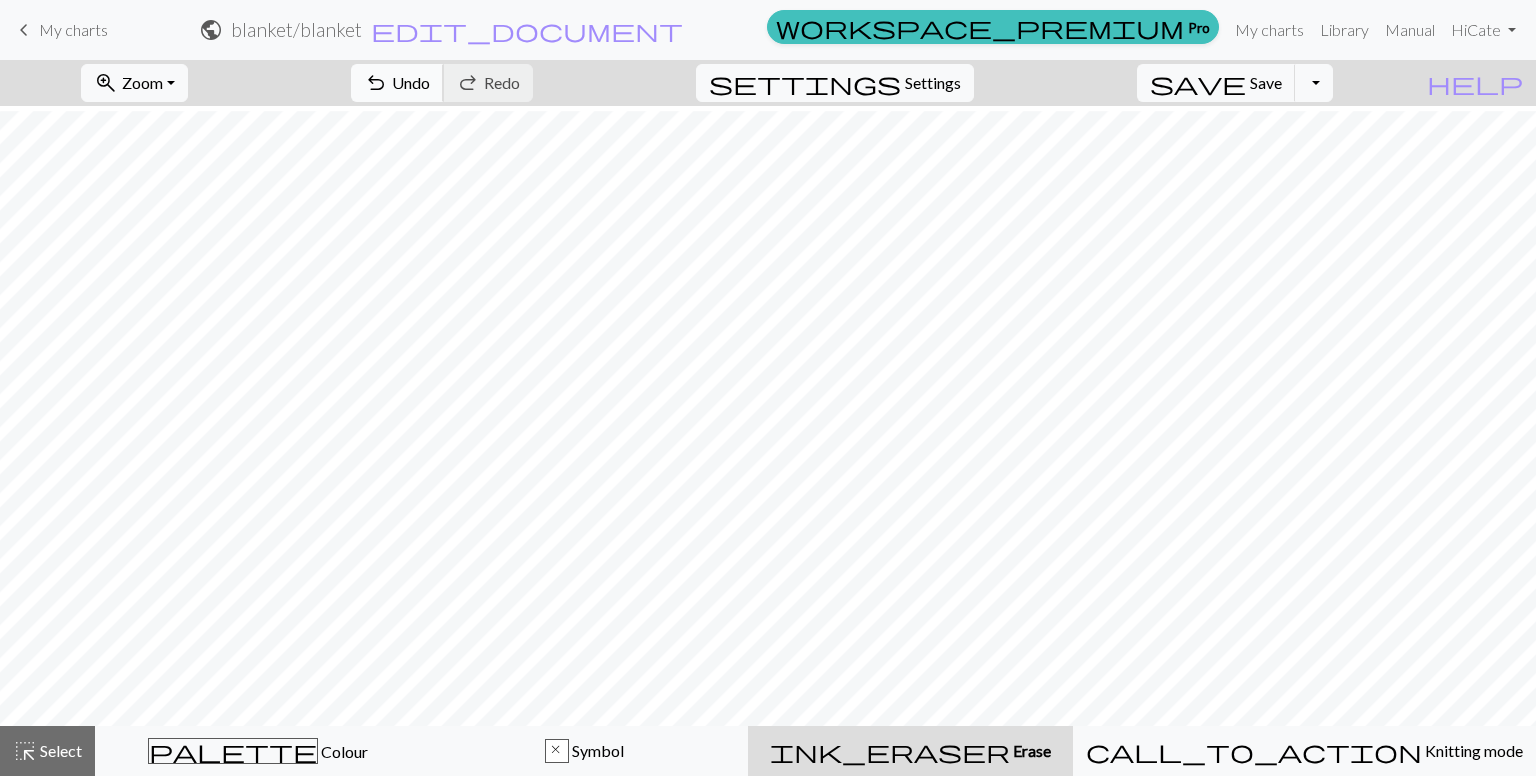click on "undo" at bounding box center (376, 83) 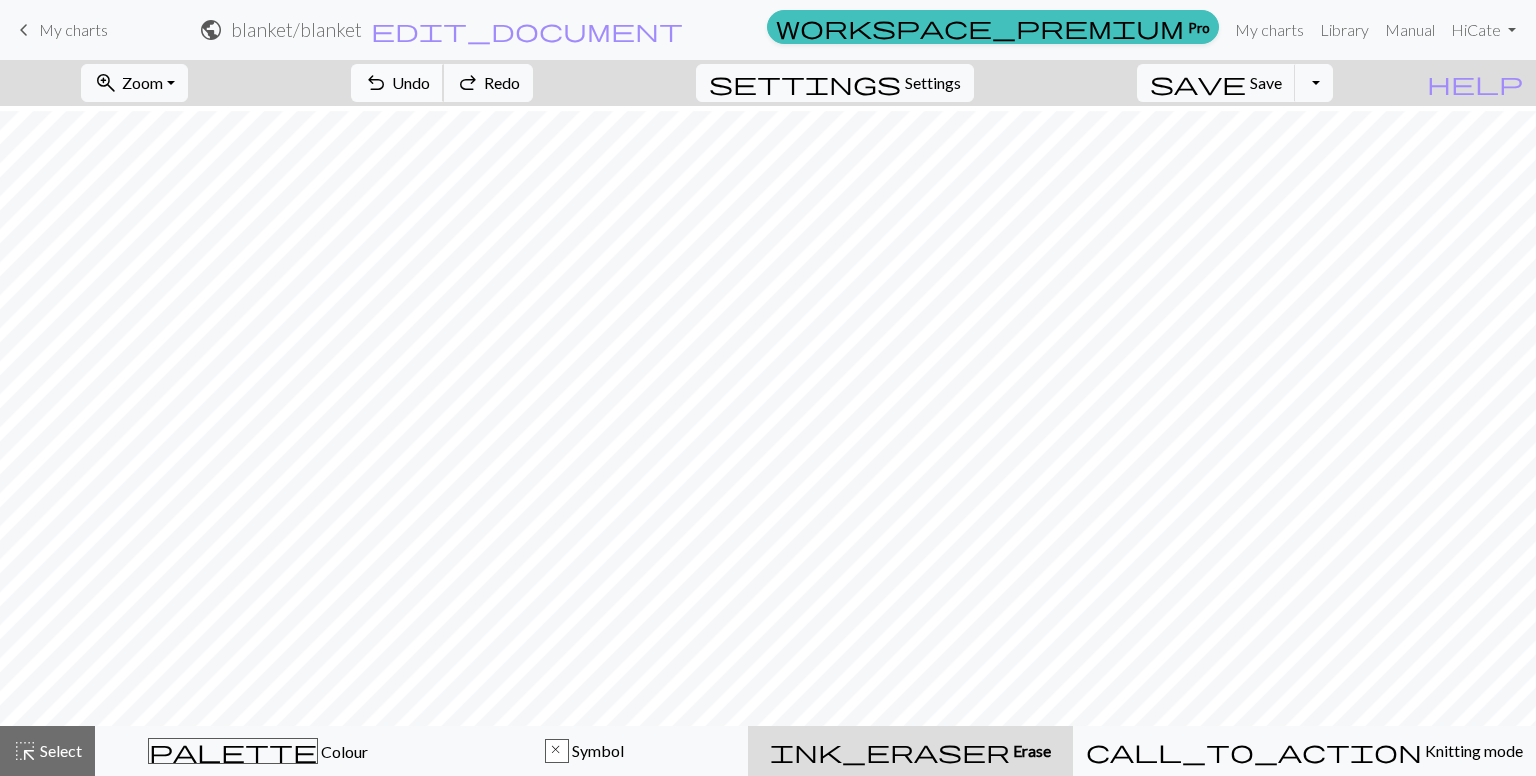click on "undo" at bounding box center [376, 83] 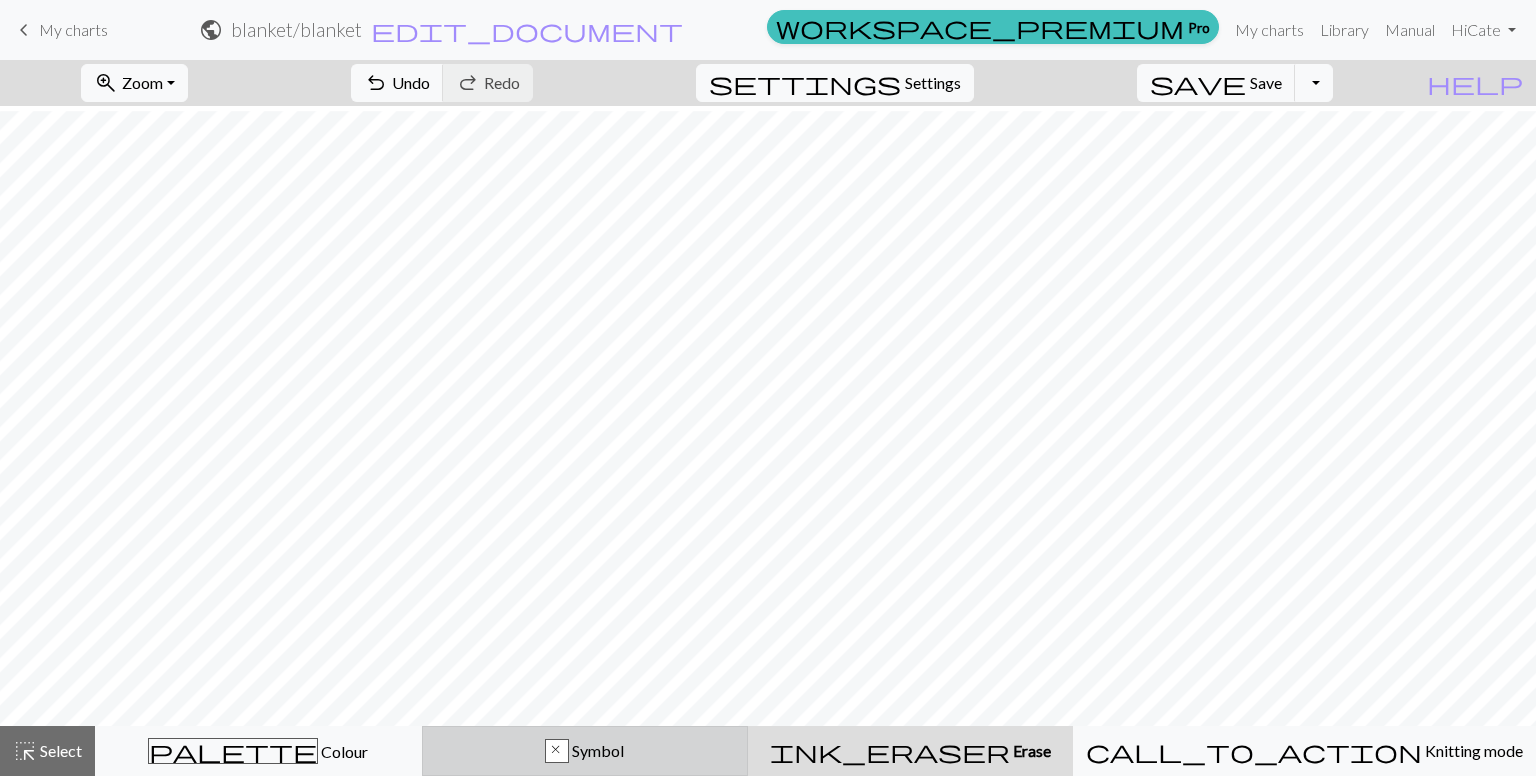 click on "Symbol" at bounding box center (596, 750) 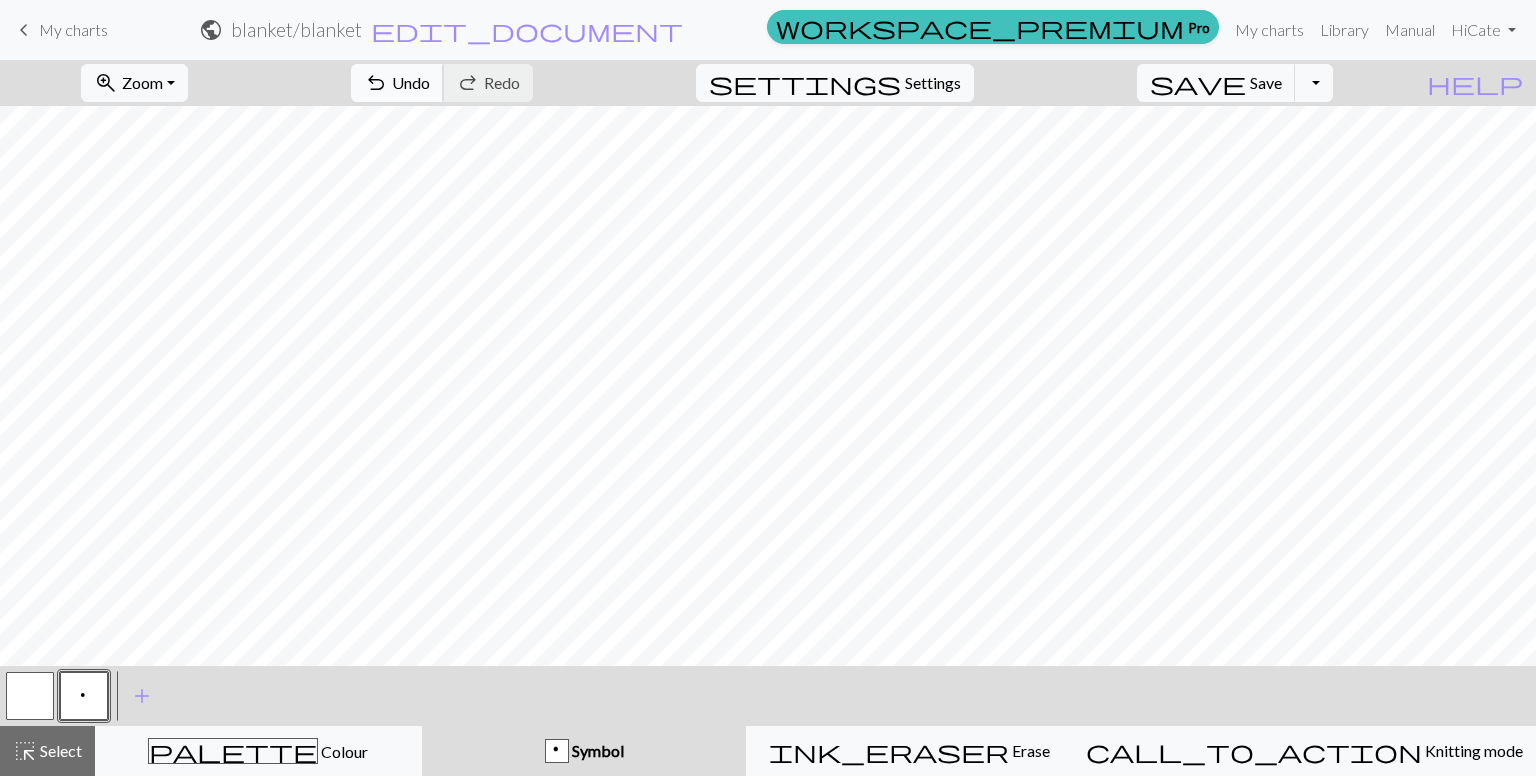 click on "undo Undo Undo" at bounding box center (397, 83) 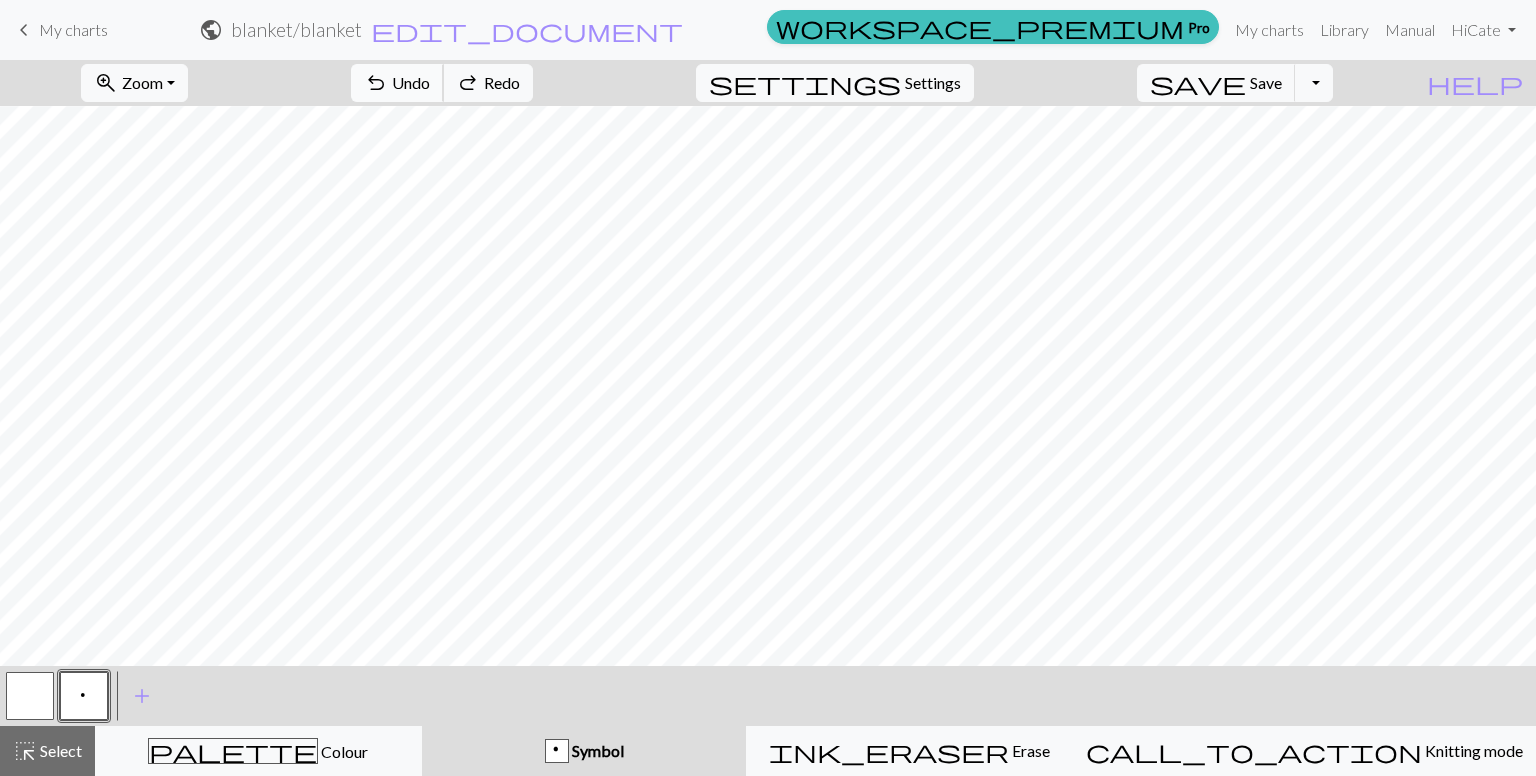 click on "undo Undo Undo" at bounding box center (397, 83) 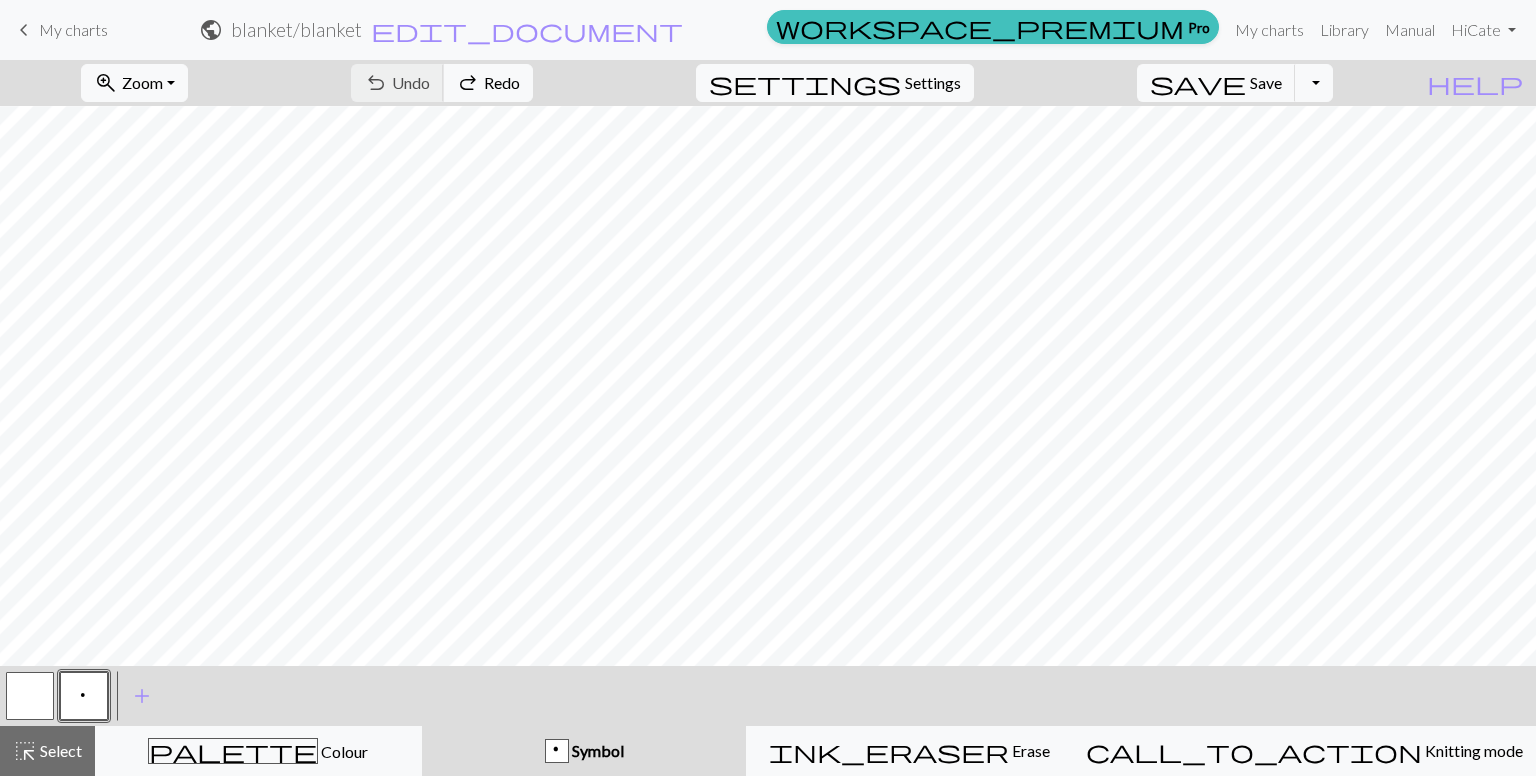 click on "undo Undo Undo redo Redo Redo" at bounding box center [442, 83] 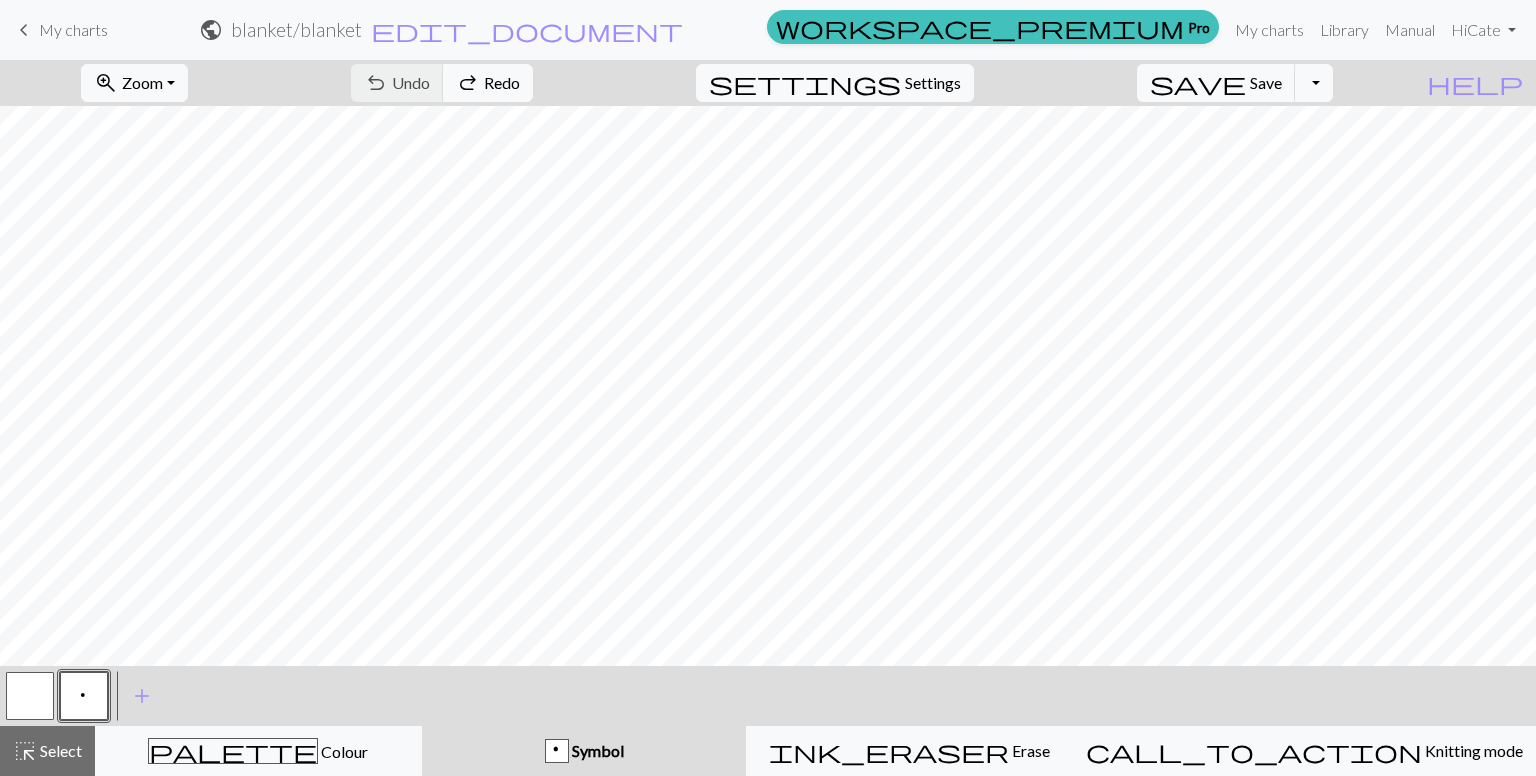 click on "p   Symbol" at bounding box center (584, 751) 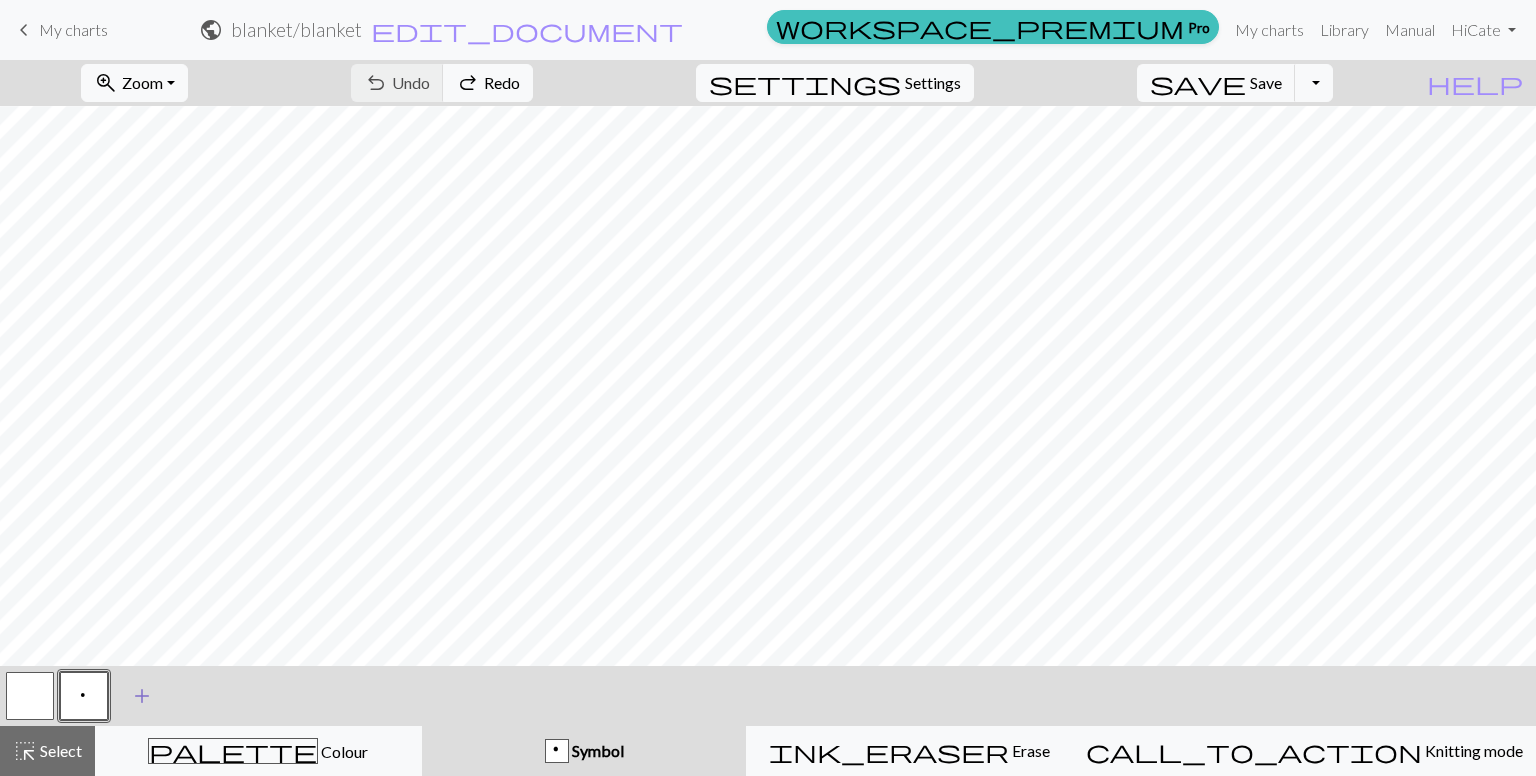 click on "add" at bounding box center (142, 696) 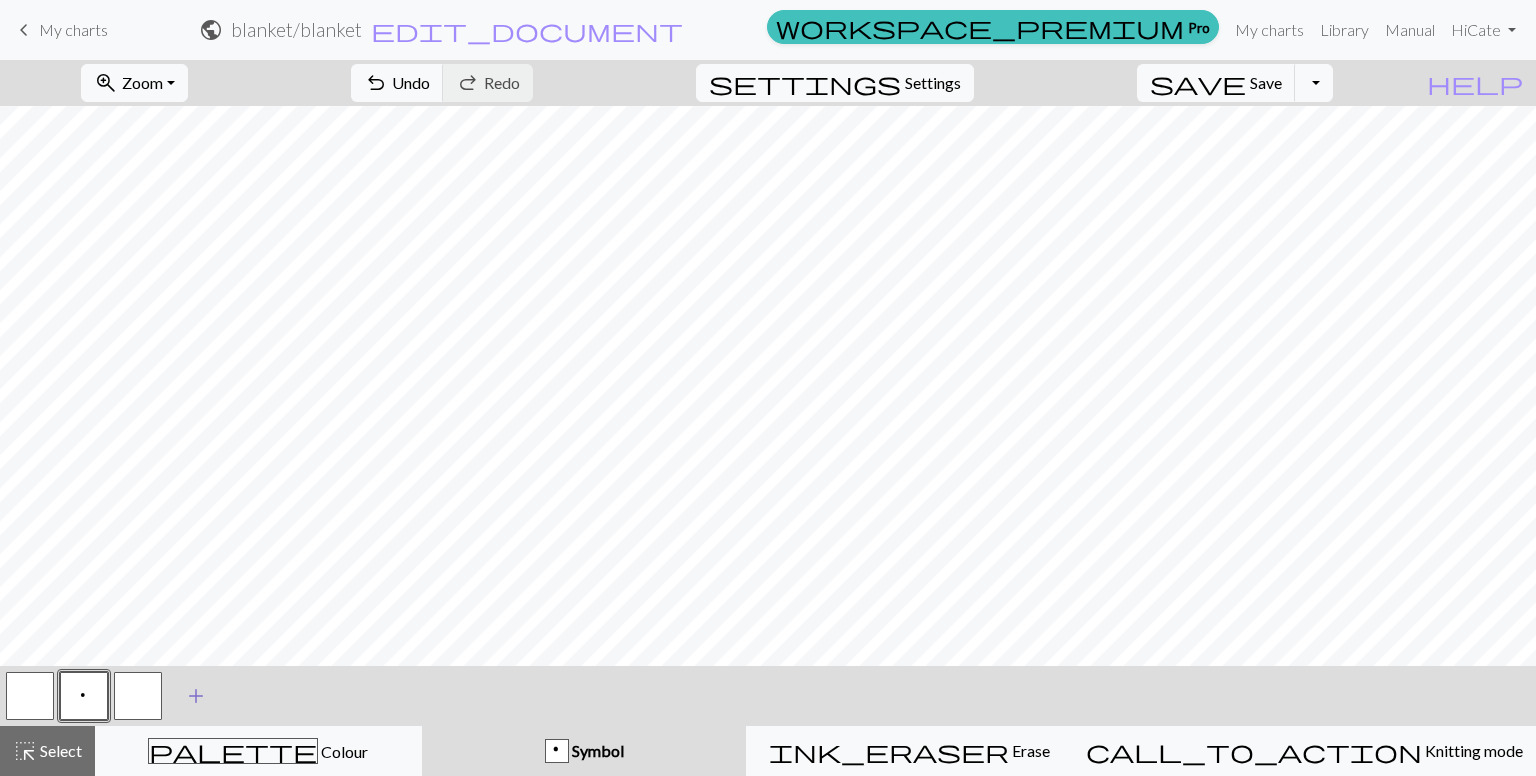 click at bounding box center (138, 696) 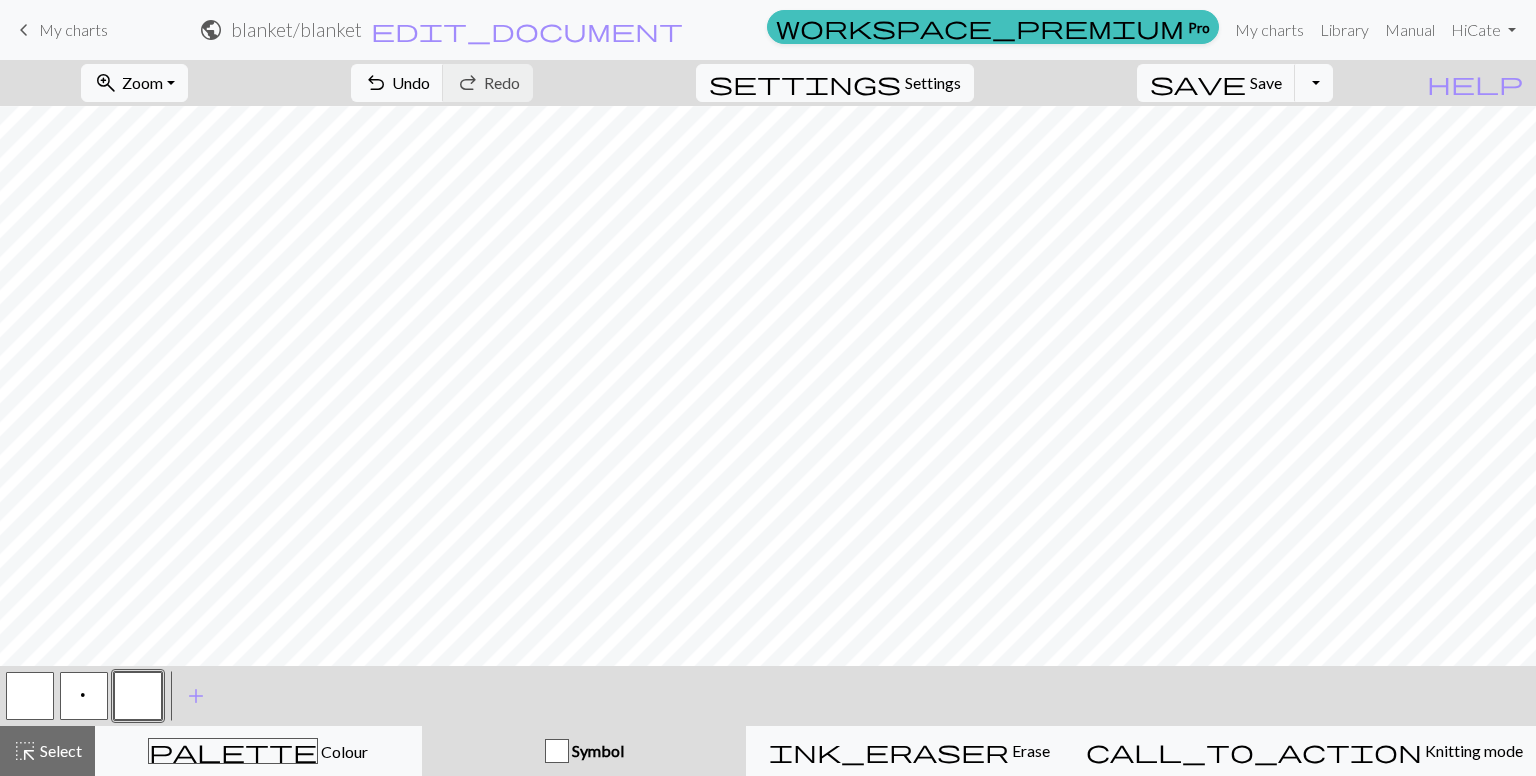 click on "< p > add Add a  symbol" at bounding box center [768, 696] 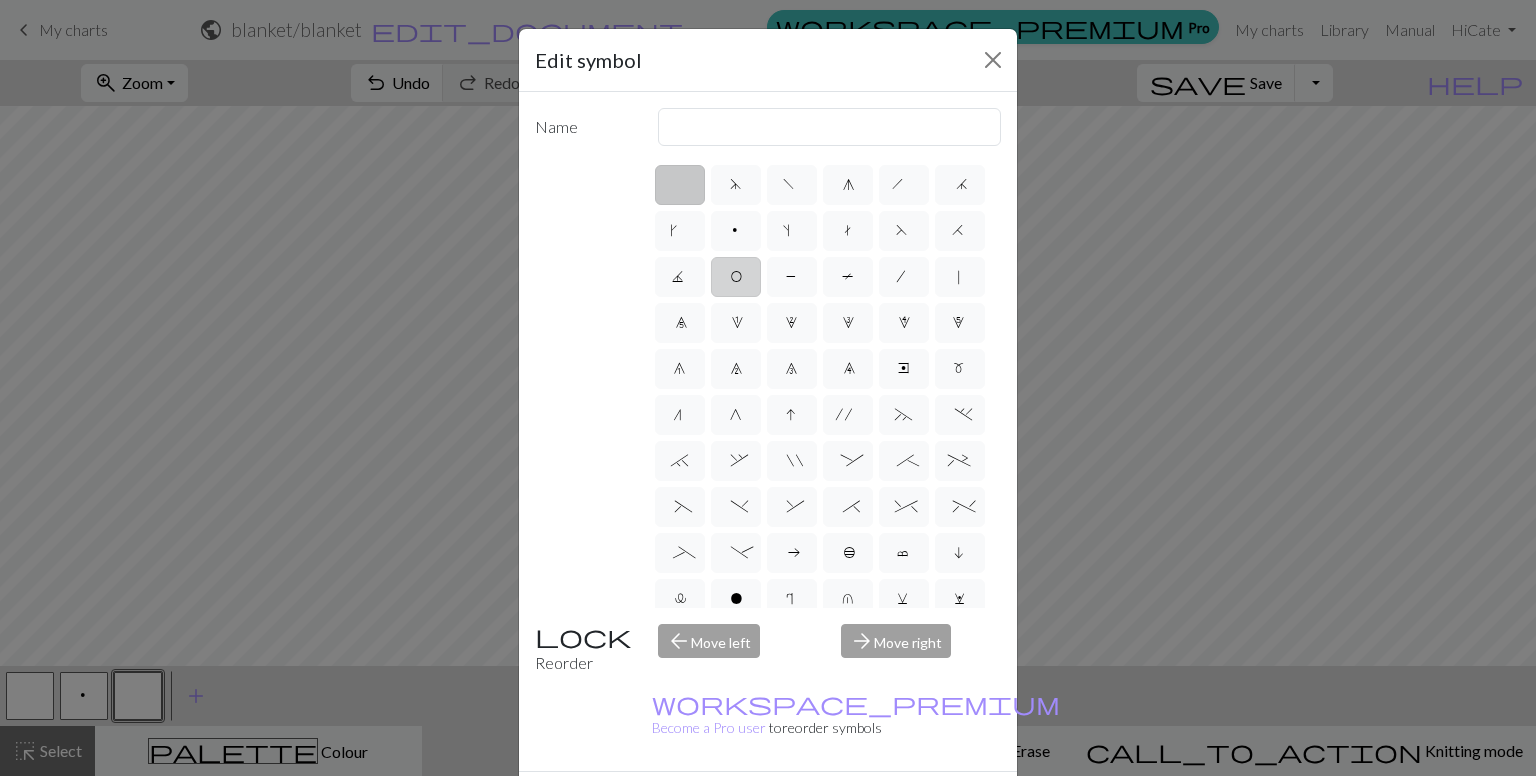 click on "O" at bounding box center [736, 279] 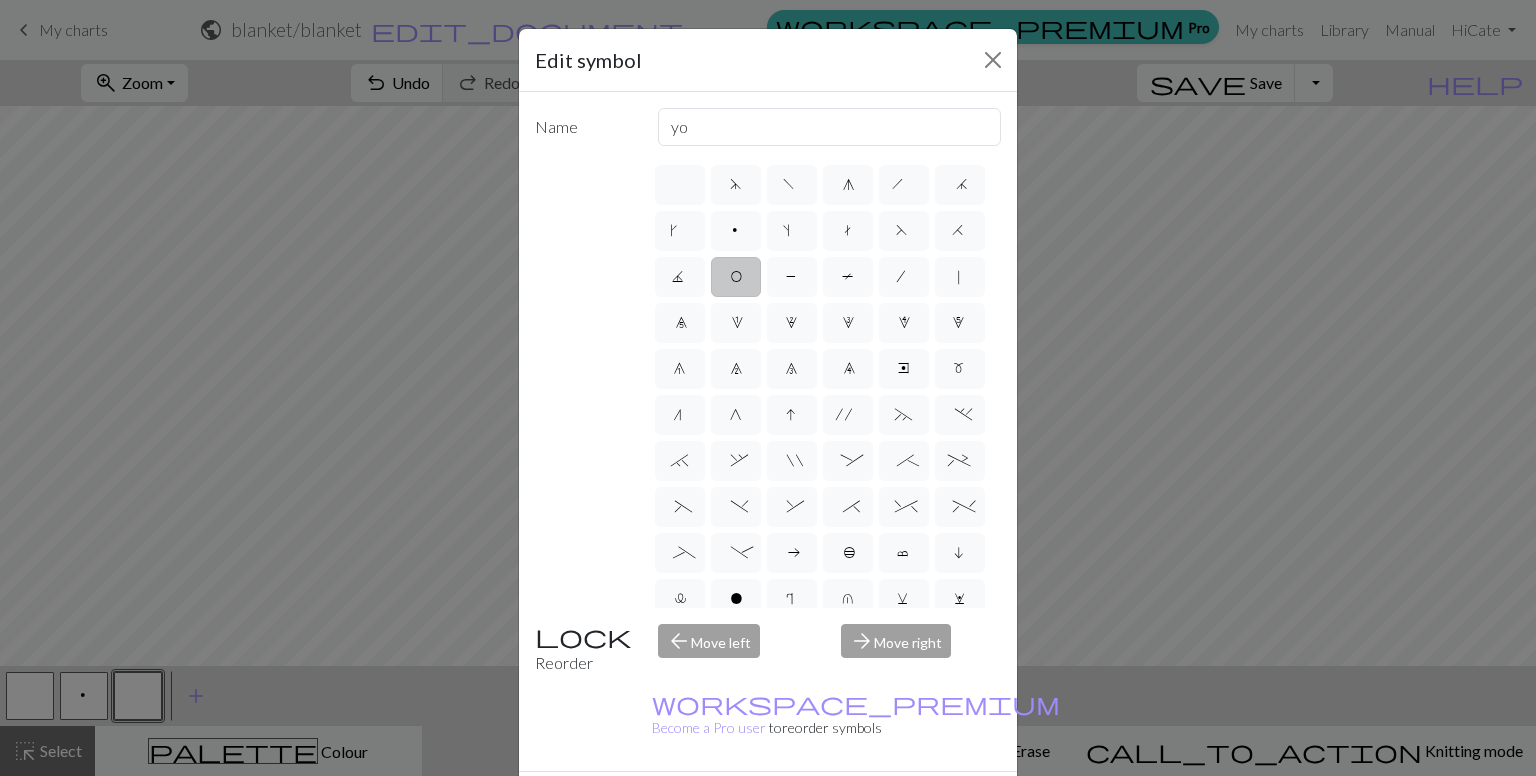 click on "Done" at bounding box center [888, 807] 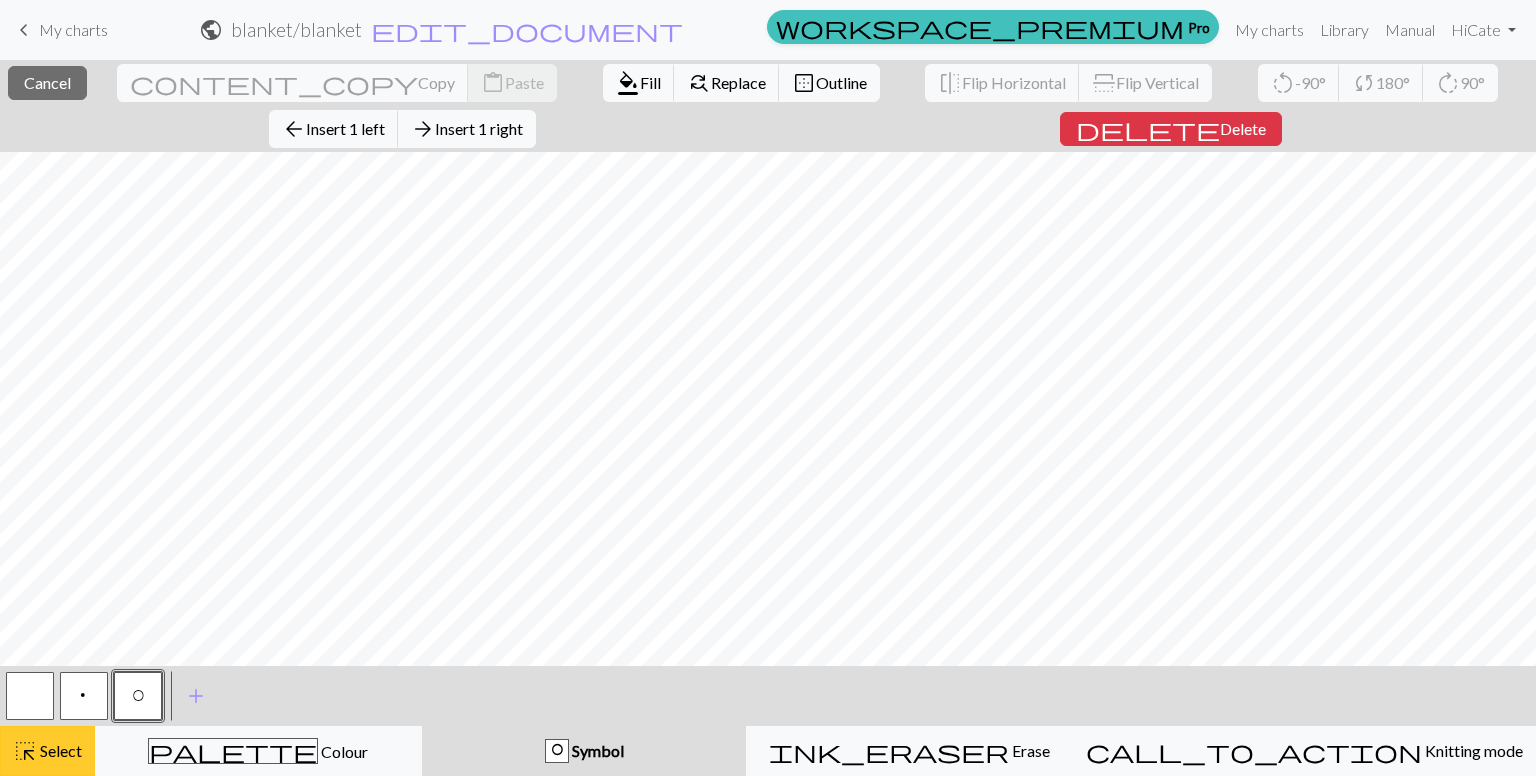 click on "Select" at bounding box center [59, 750] 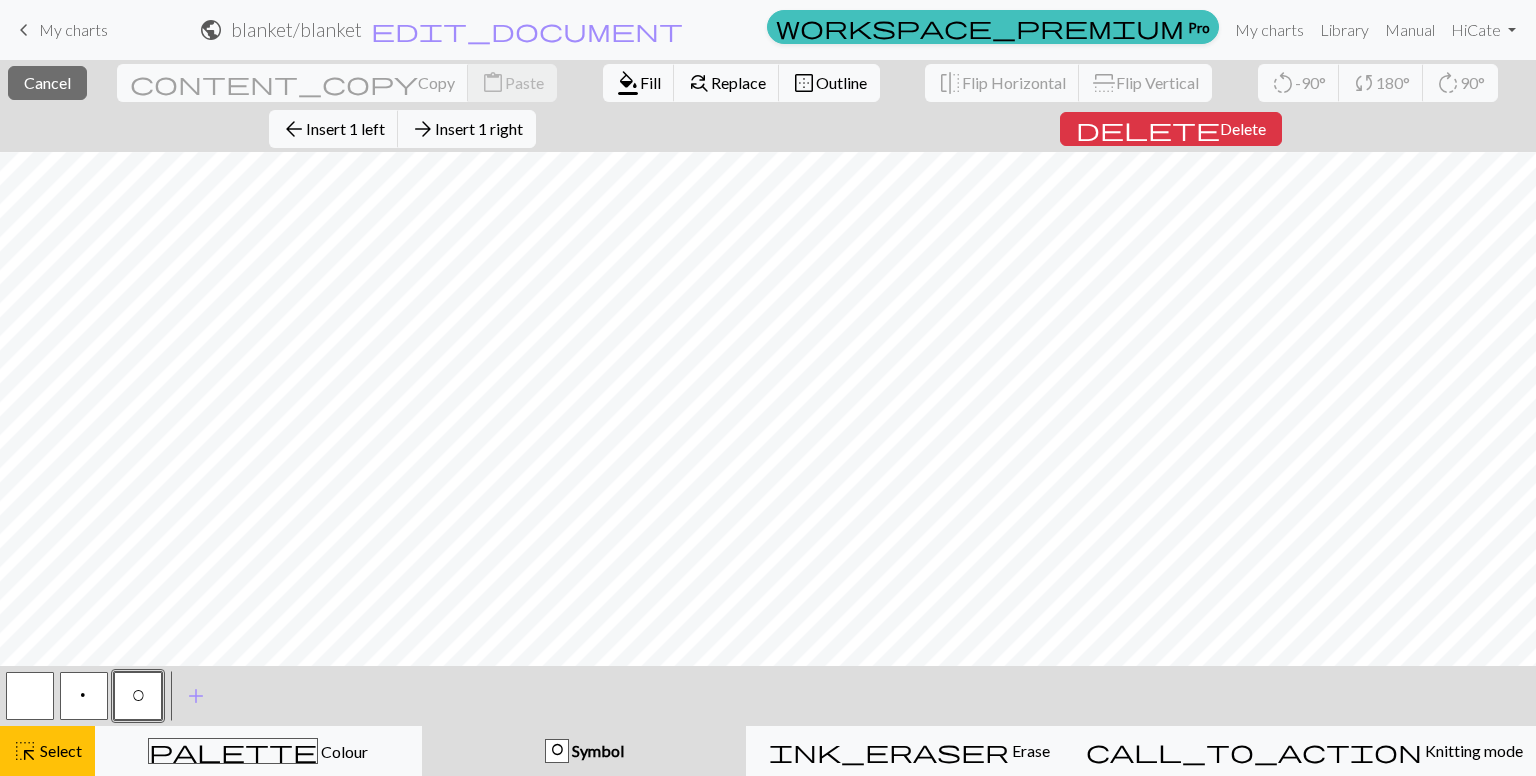 click on "O" at bounding box center [138, 696] 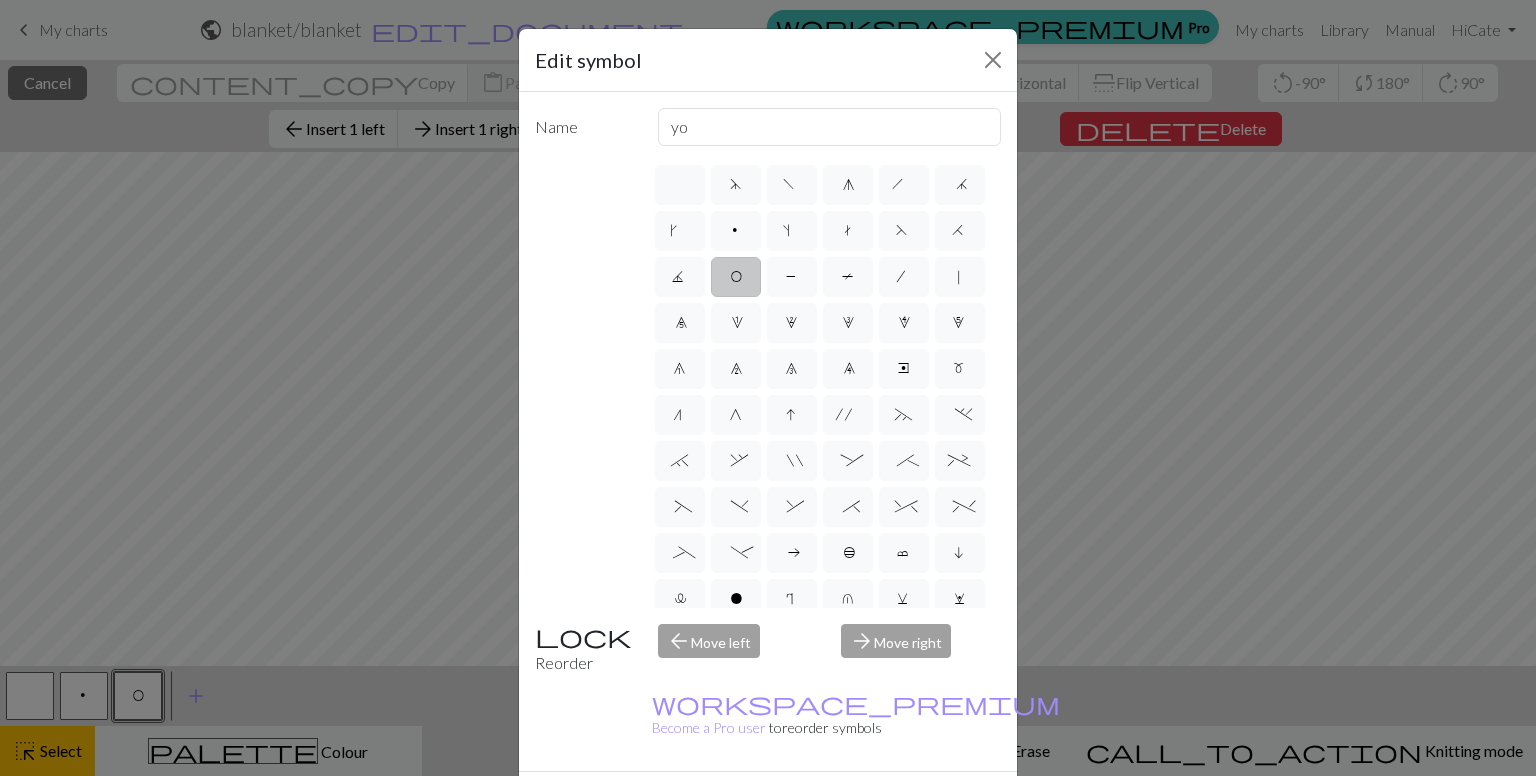 click on "Done" at bounding box center (888, 807) 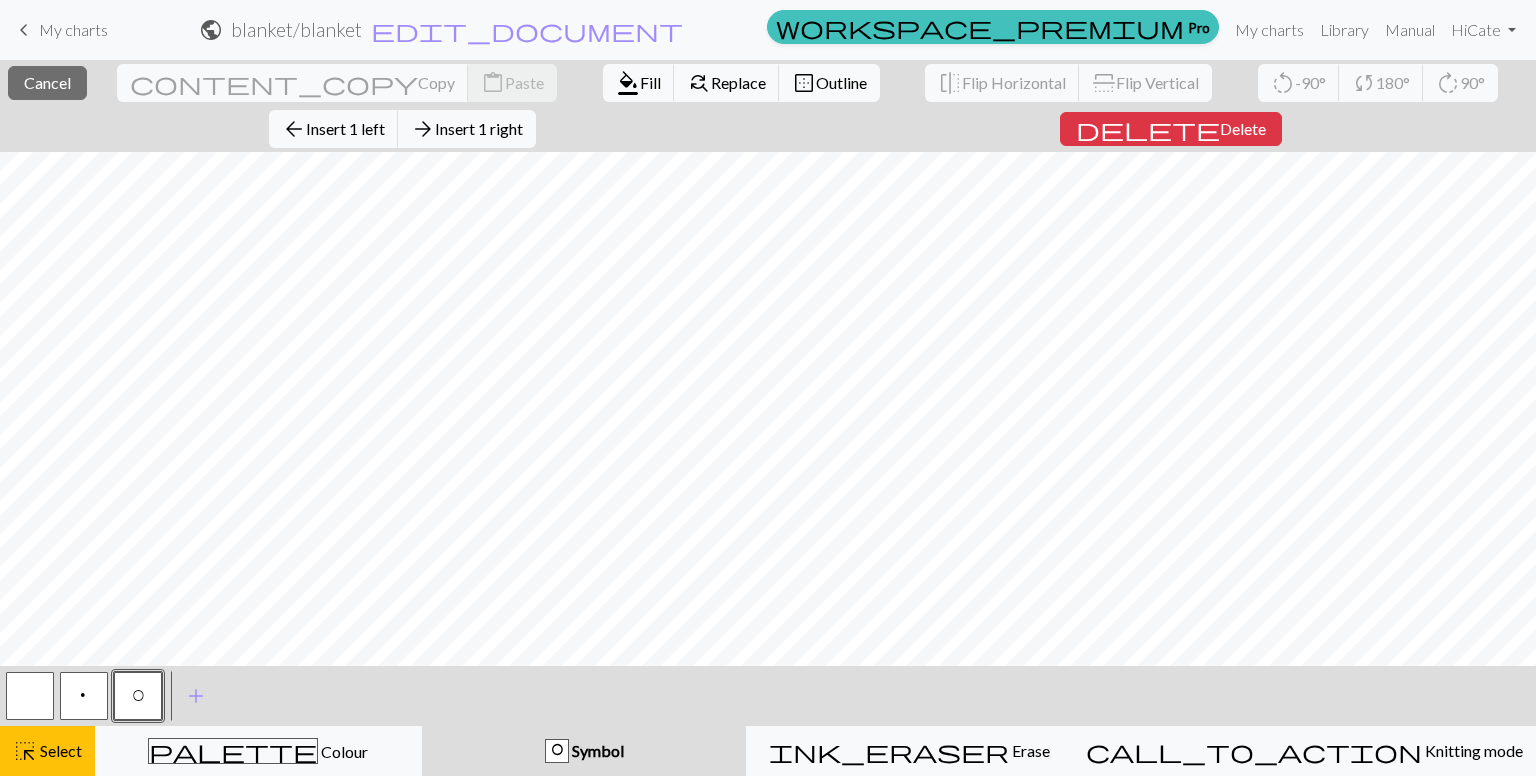 click on "O" at bounding box center [138, 696] 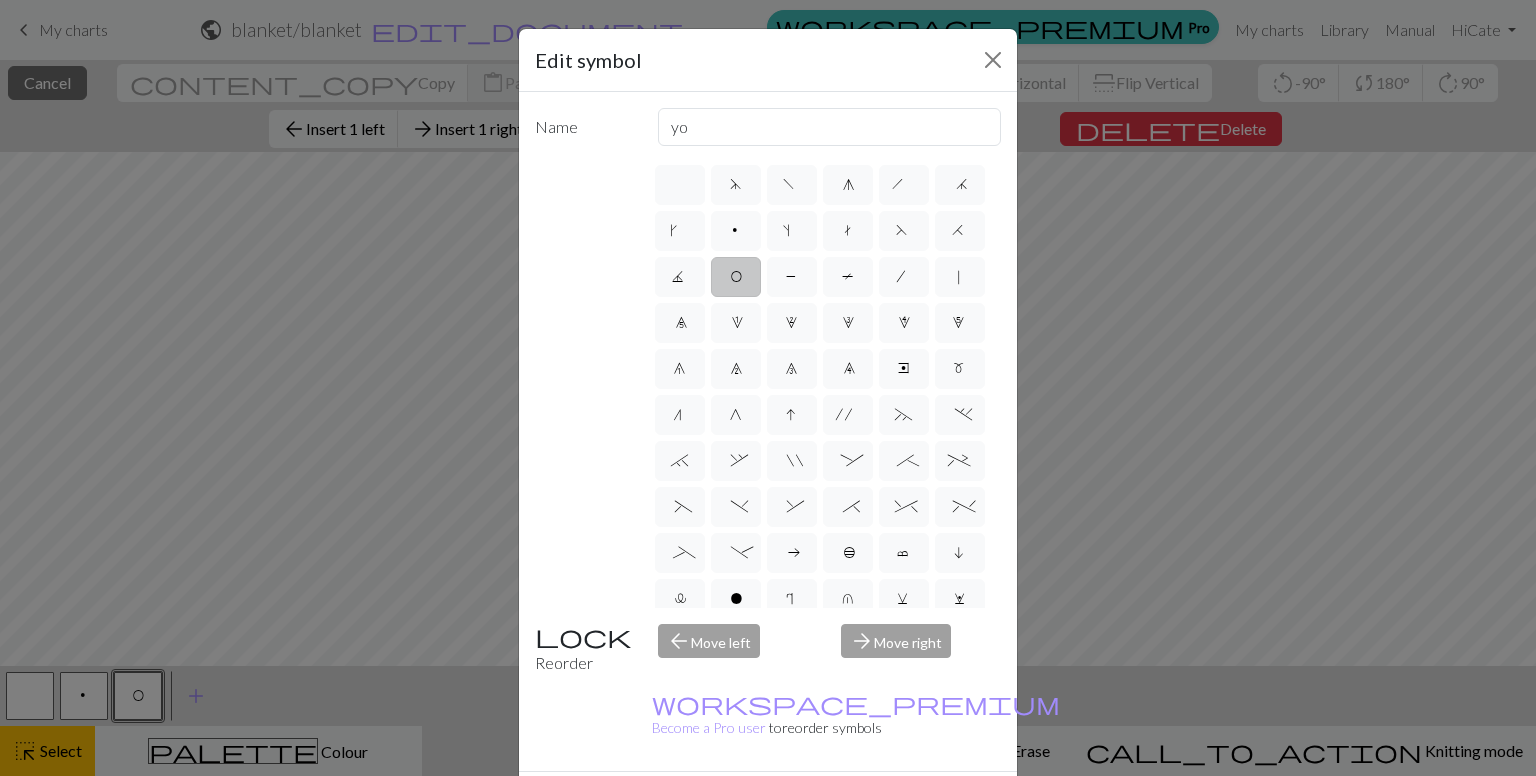 click on "Cancel" at bounding box center (964, 807) 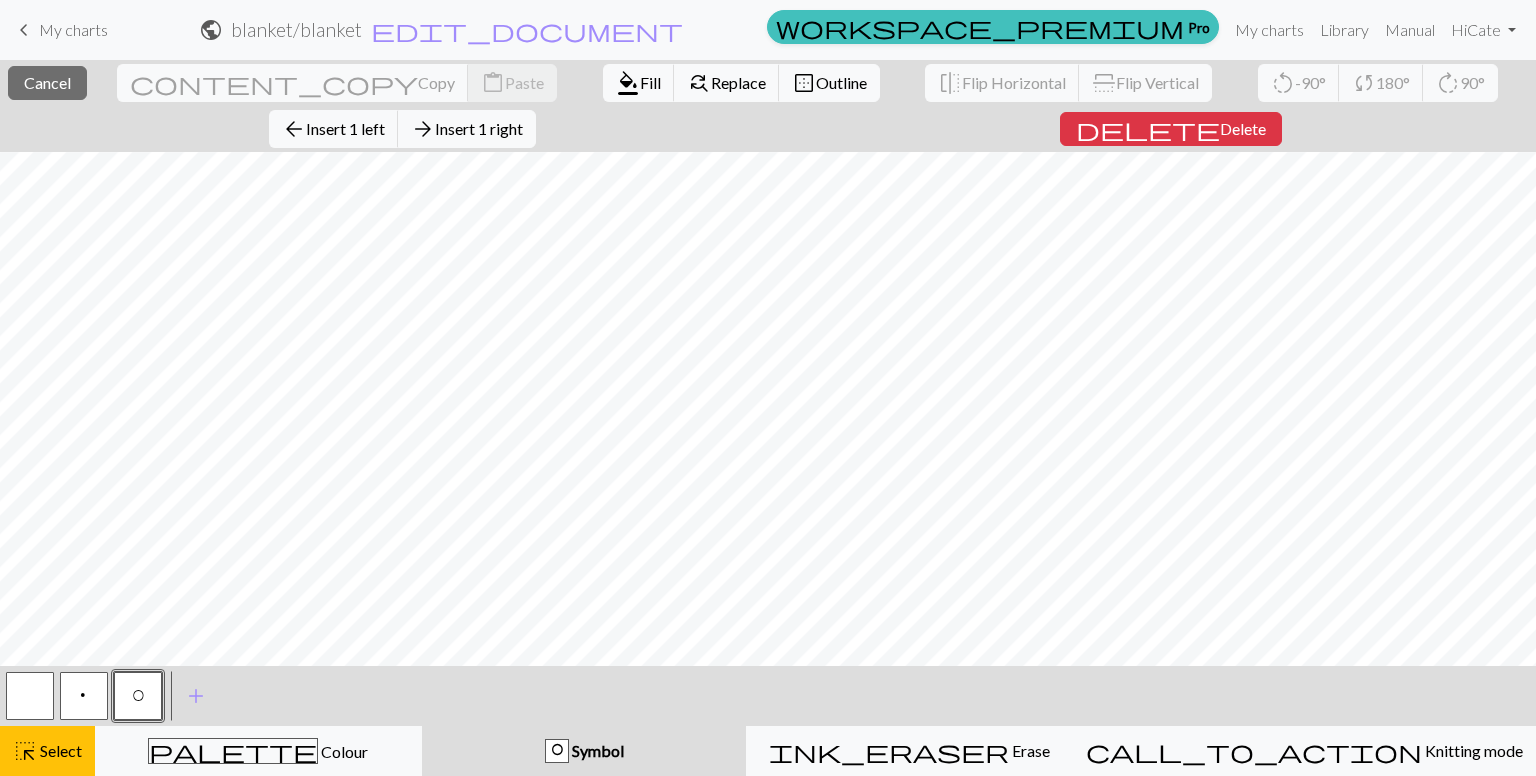 click on "< p O > add Add a  symbol" at bounding box center (768, 696) 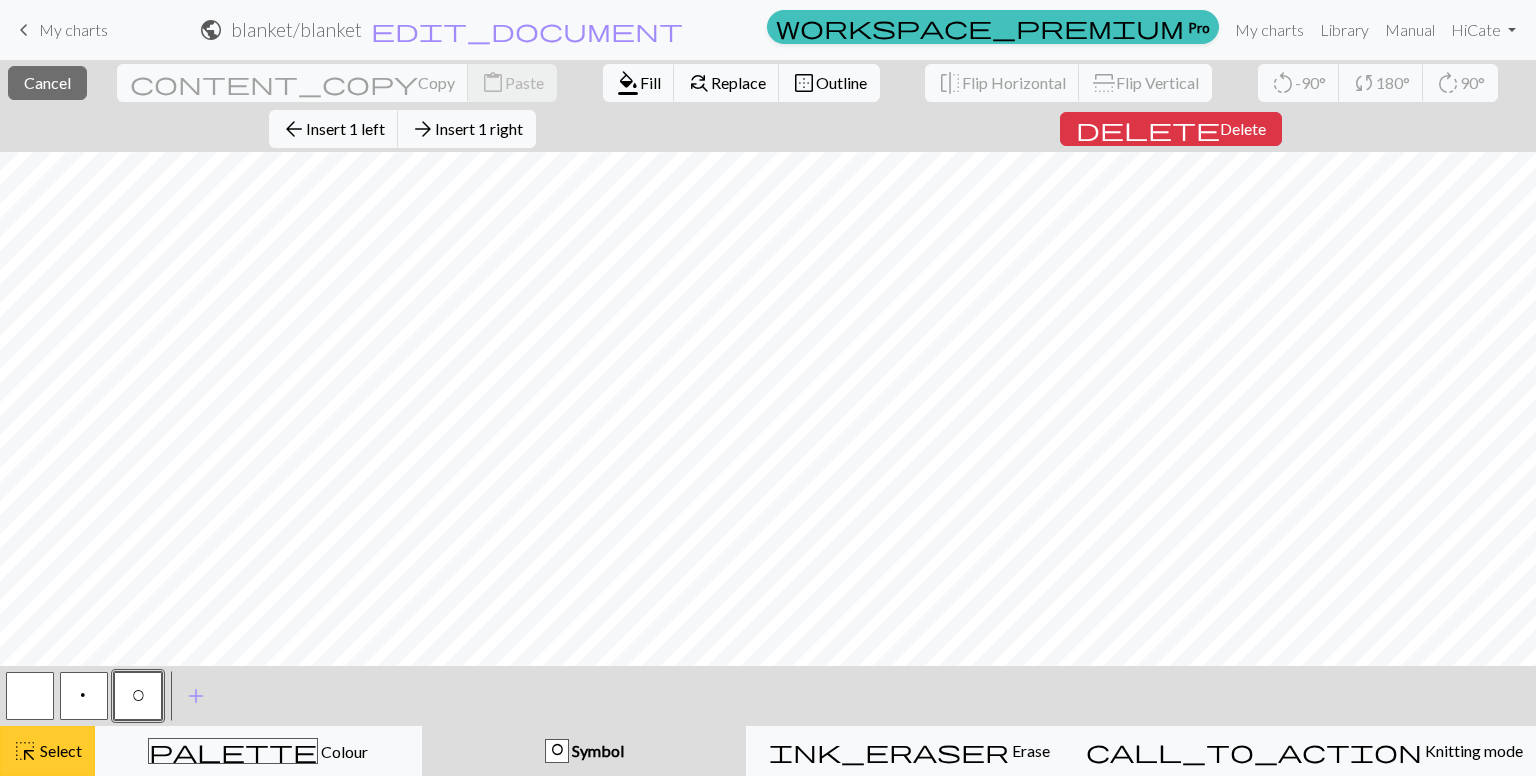 click on "Select" at bounding box center [59, 750] 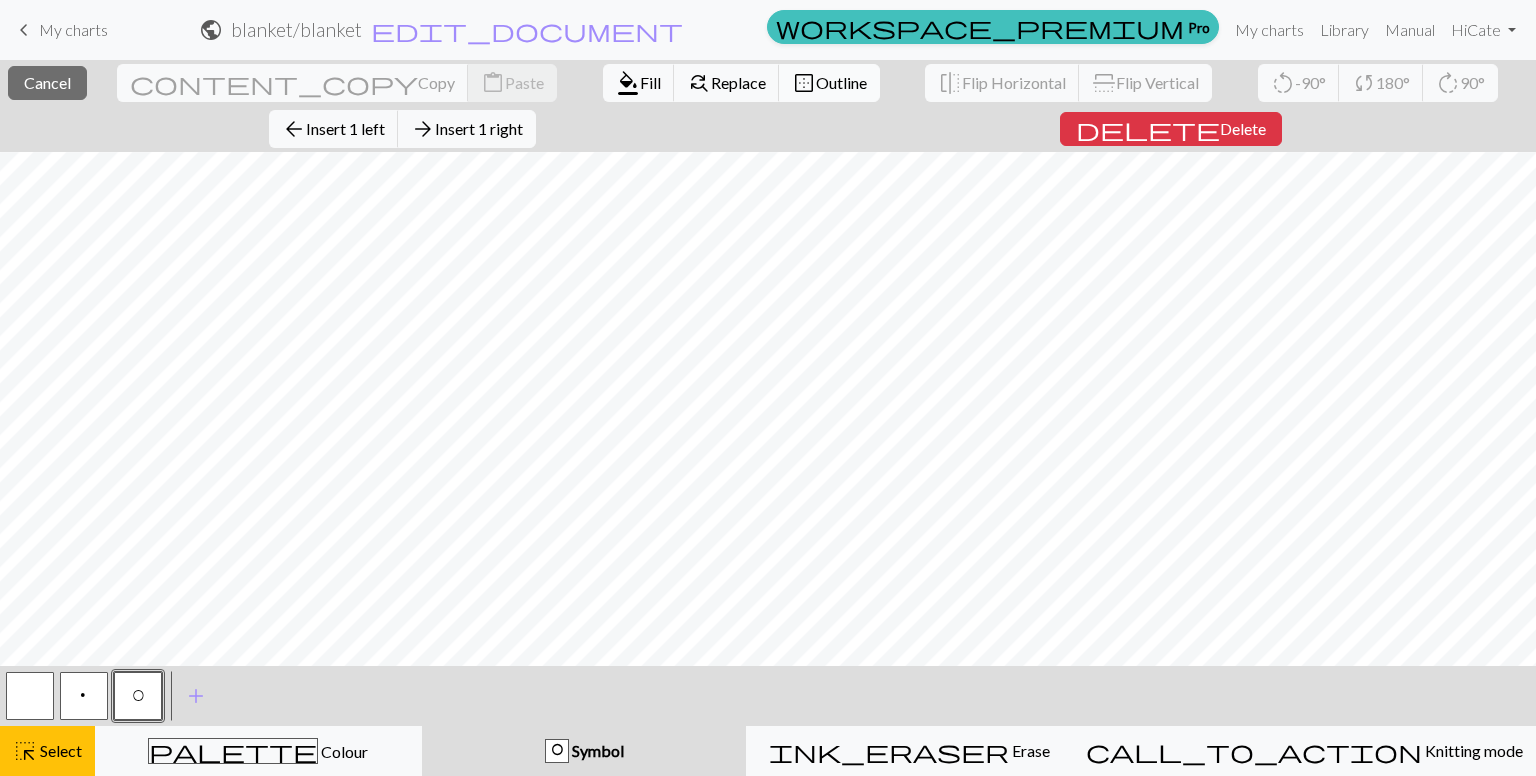 click on "Outline" at bounding box center (841, 82) 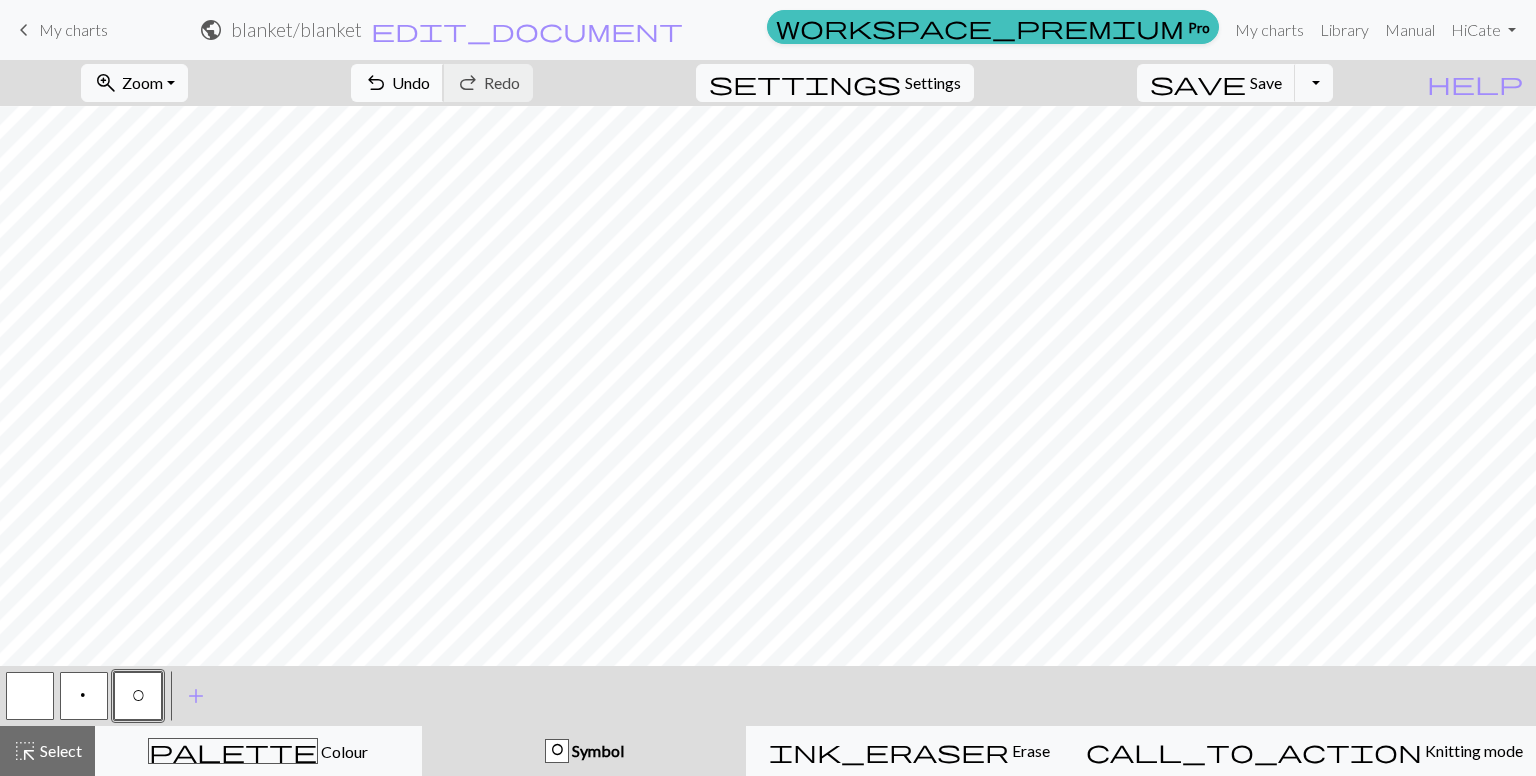 click on "undo" at bounding box center (376, 83) 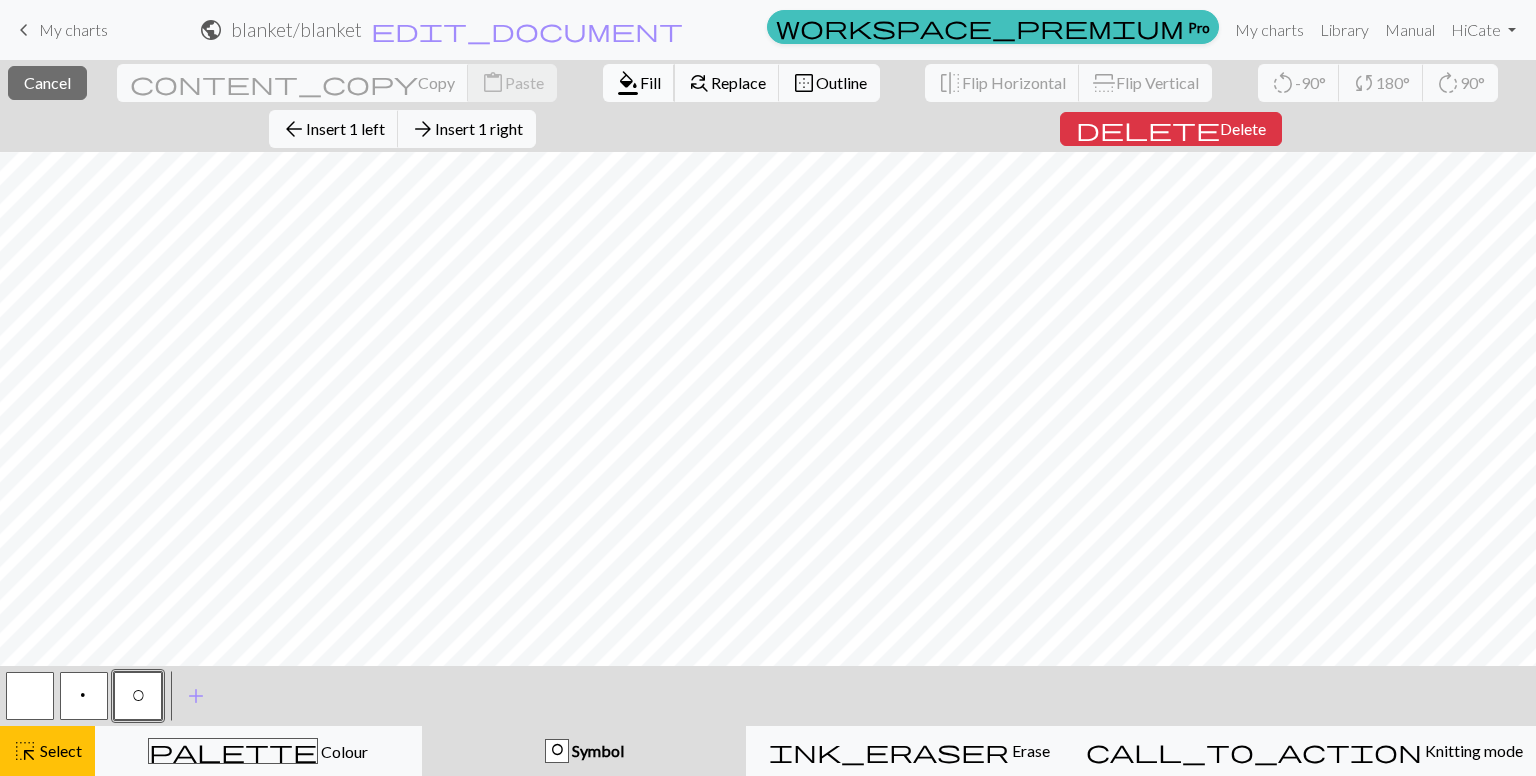 click on "format_color_fill  Fill" at bounding box center (639, 83) 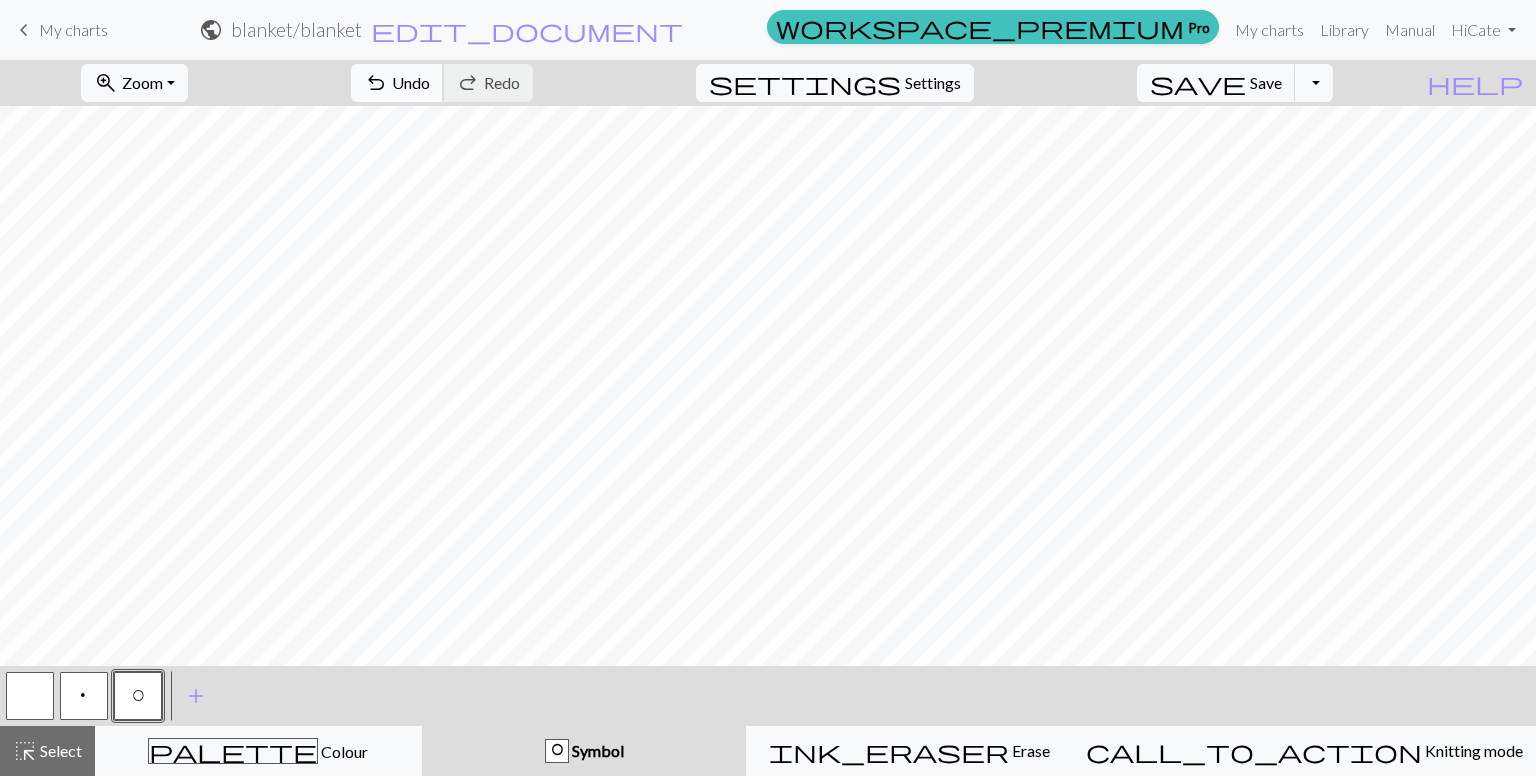 click on "Undo" at bounding box center [411, 82] 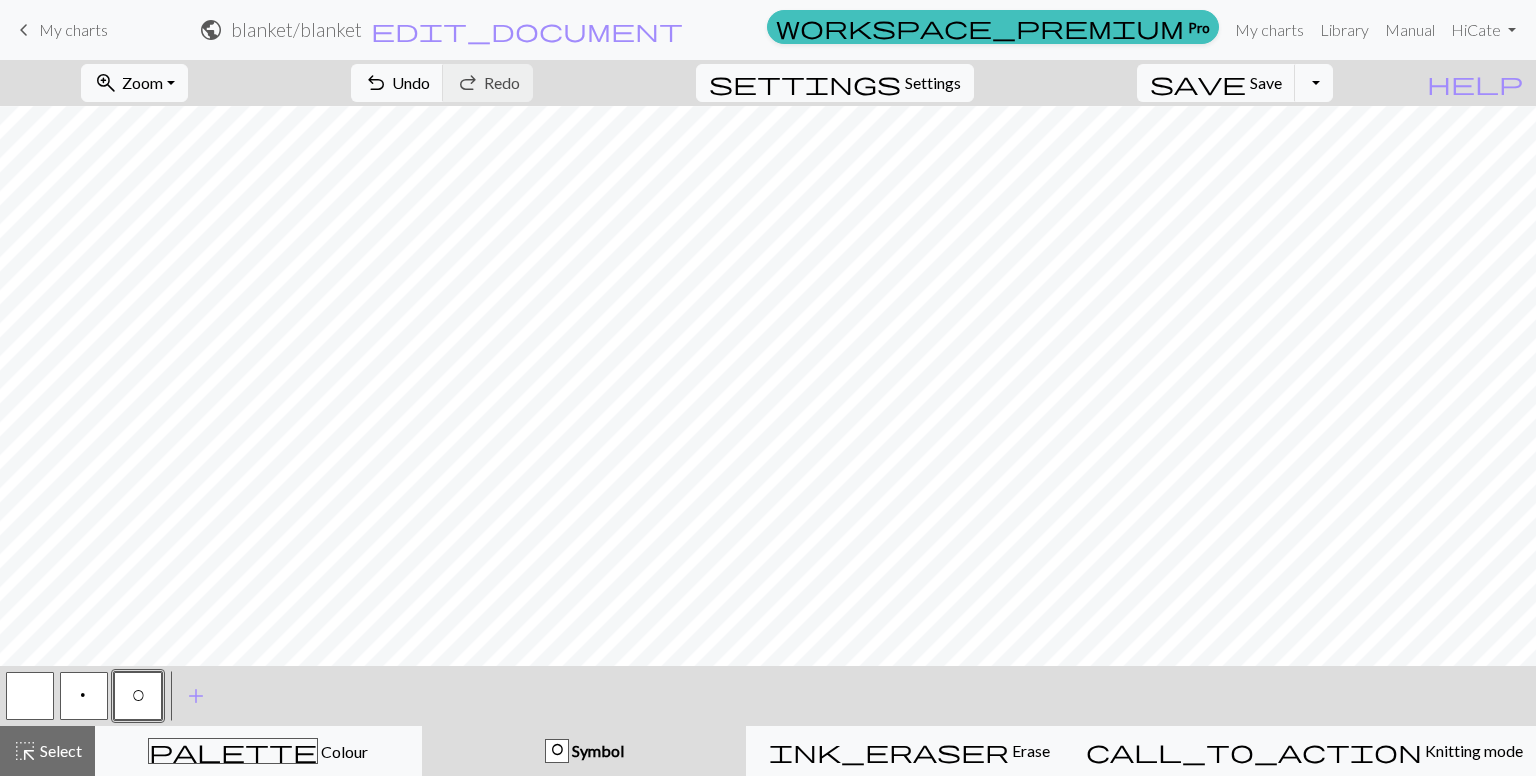 click on "O" at bounding box center [138, 696] 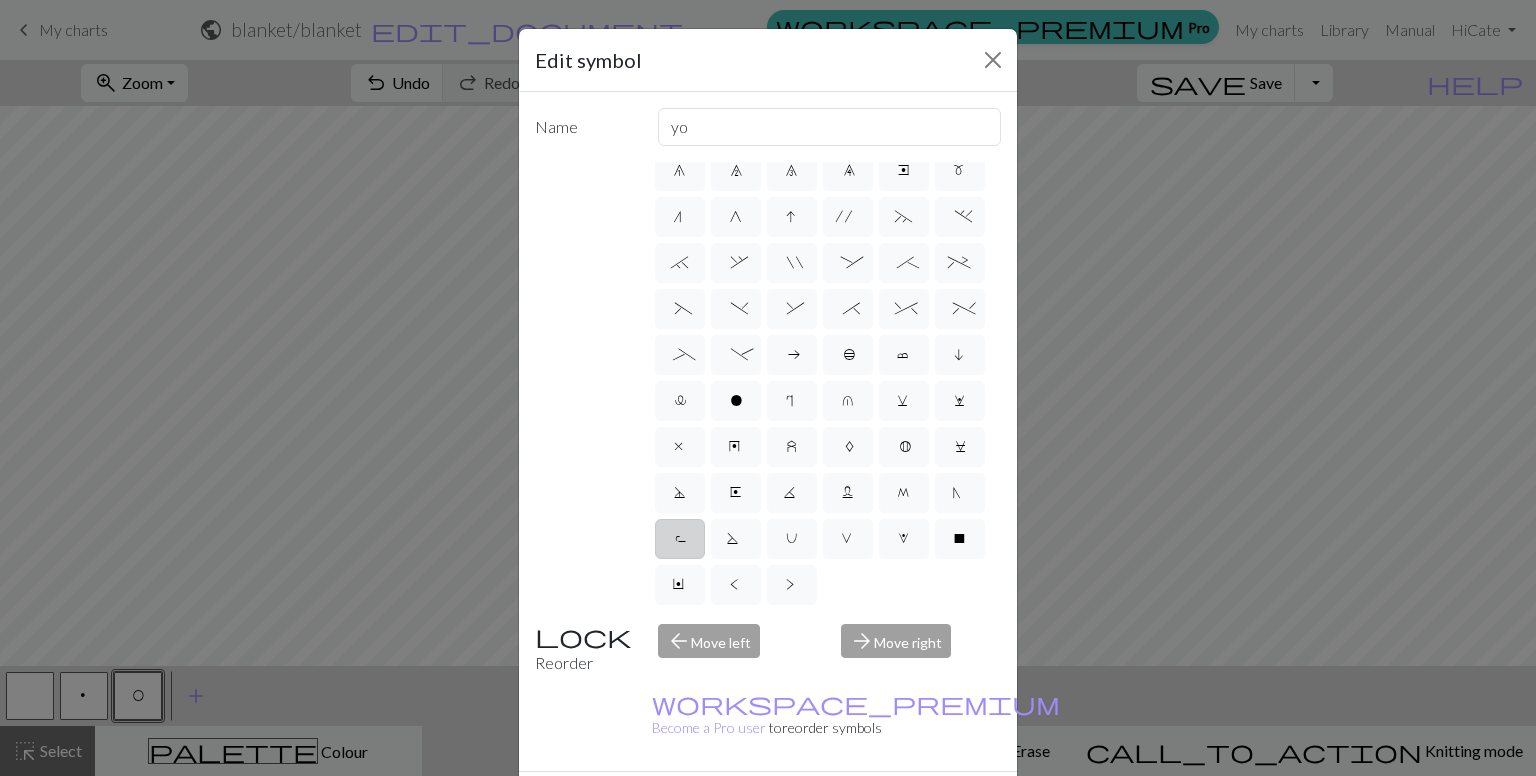 scroll, scrollTop: 336, scrollLeft: 0, axis: vertical 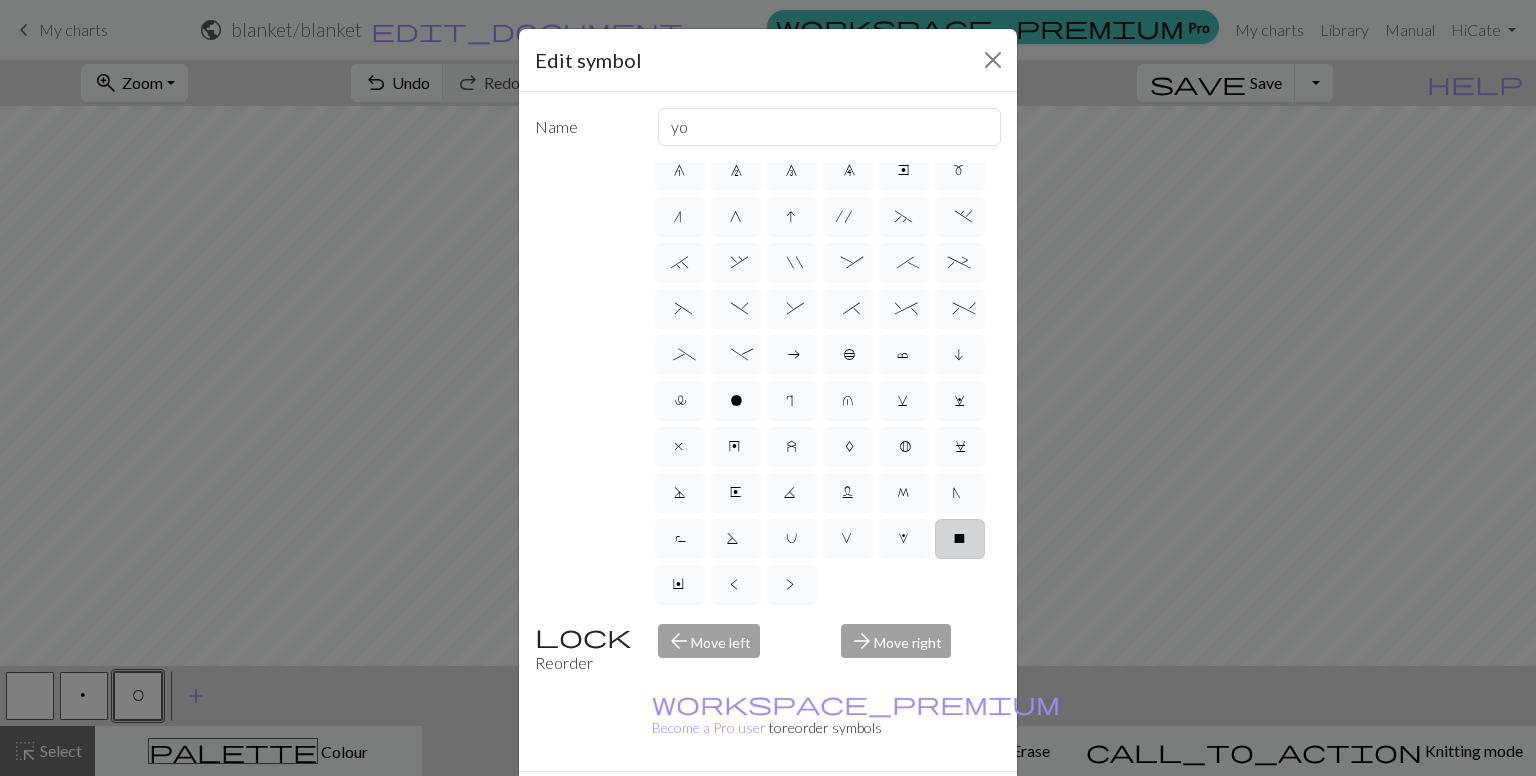 click on "X" at bounding box center (960, 541) 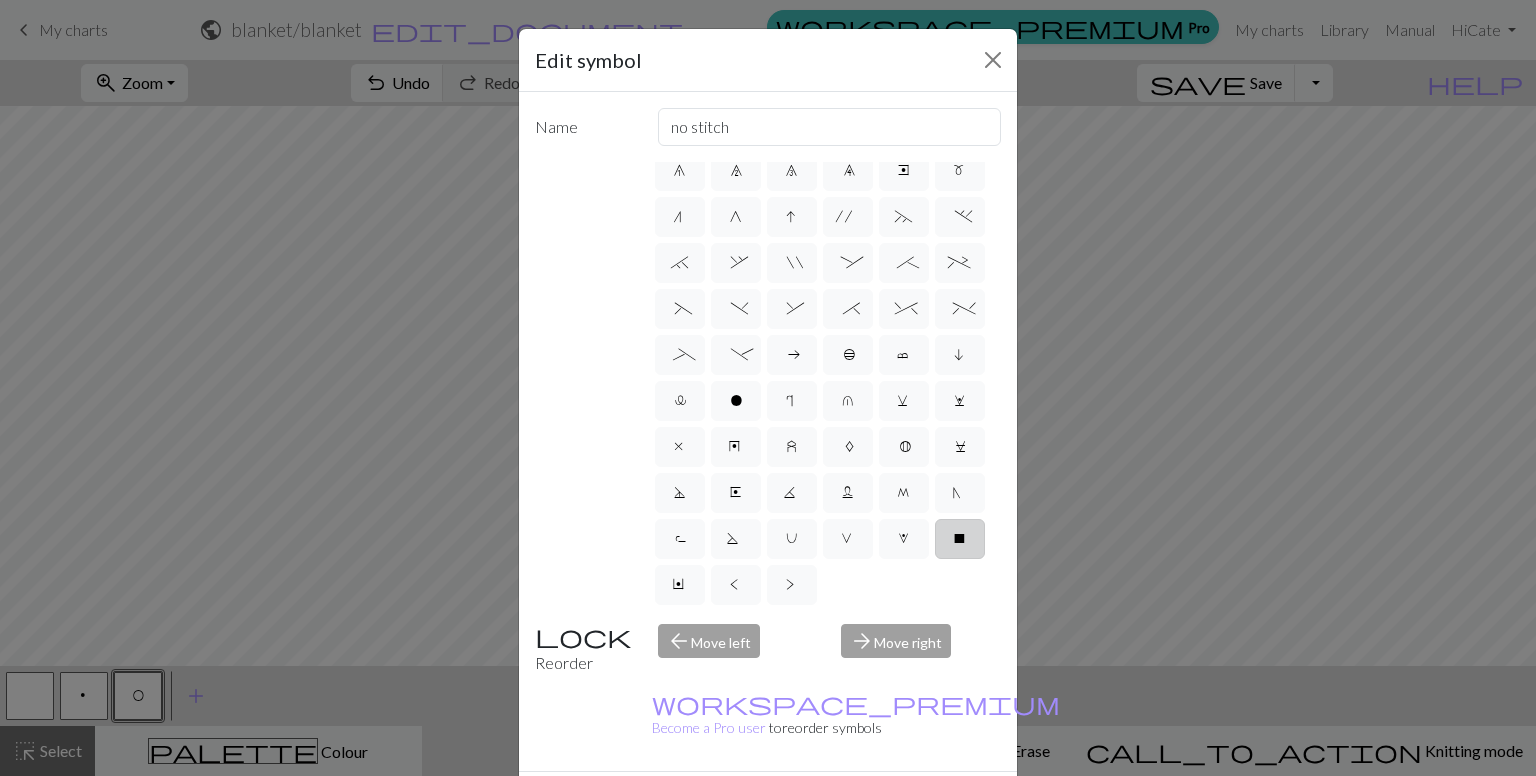 scroll, scrollTop: 144, scrollLeft: 0, axis: vertical 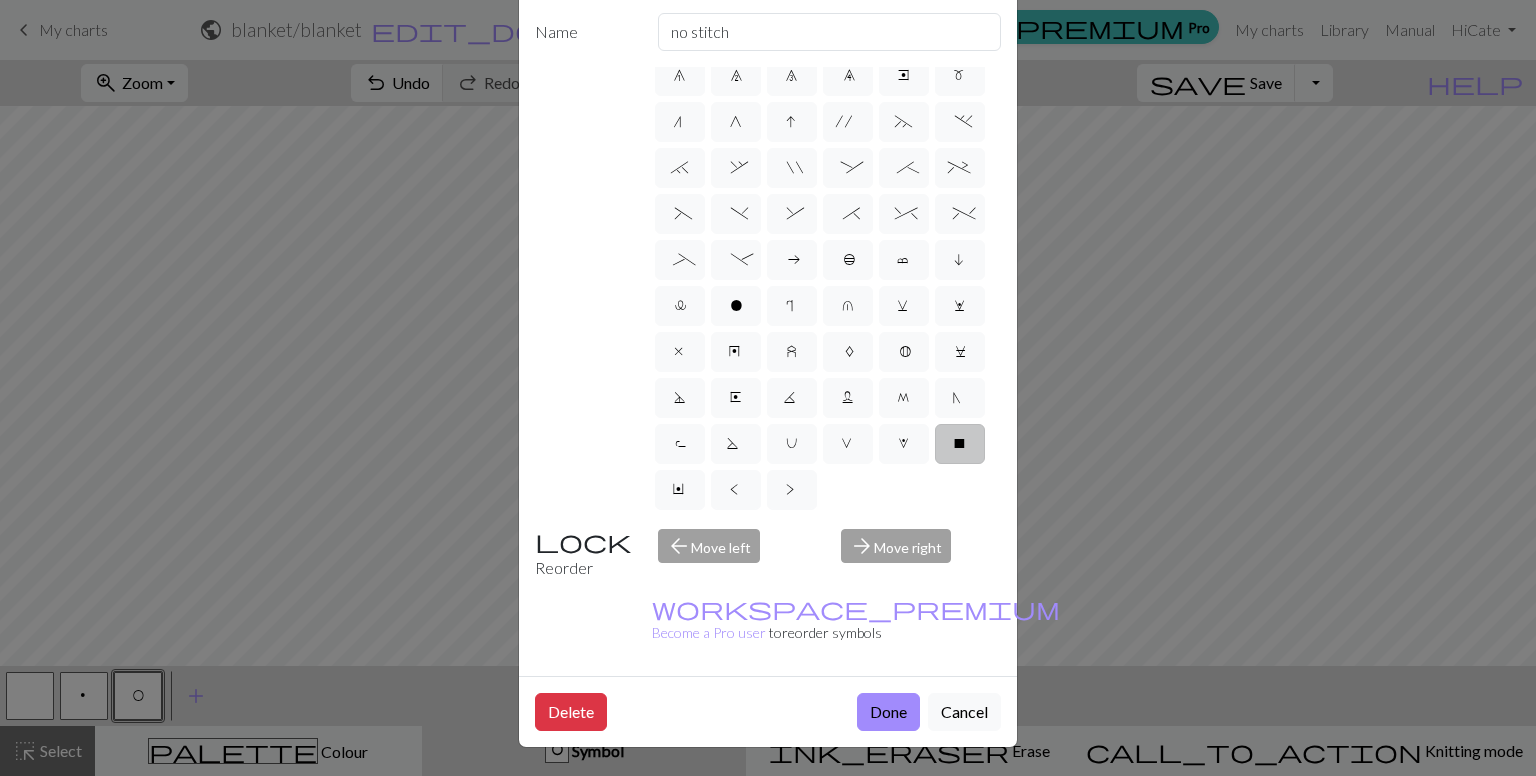 click on "Delete Done Cancel" at bounding box center [768, 711] 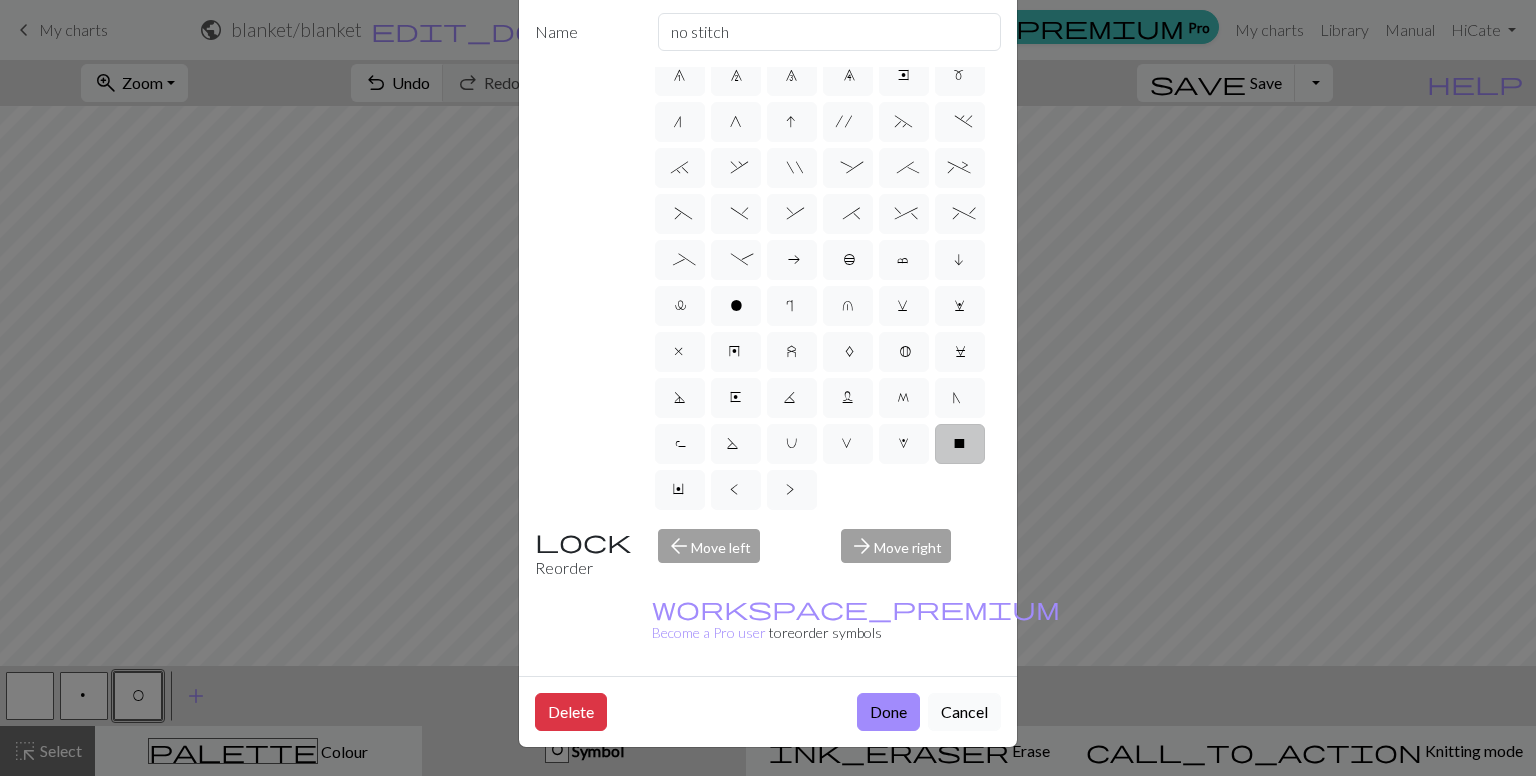 click on "Cancel" at bounding box center [964, 712] 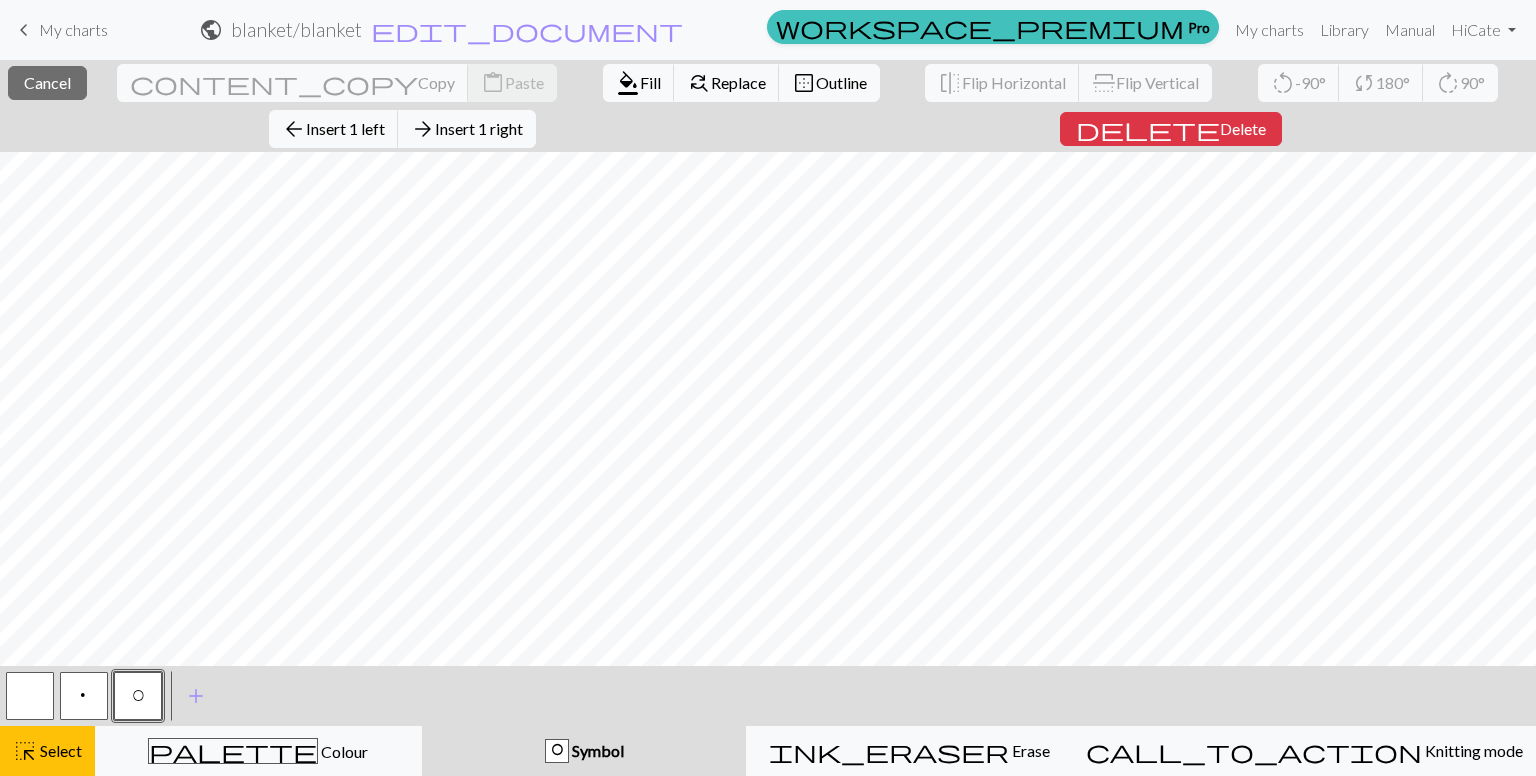 click at bounding box center [30, 696] 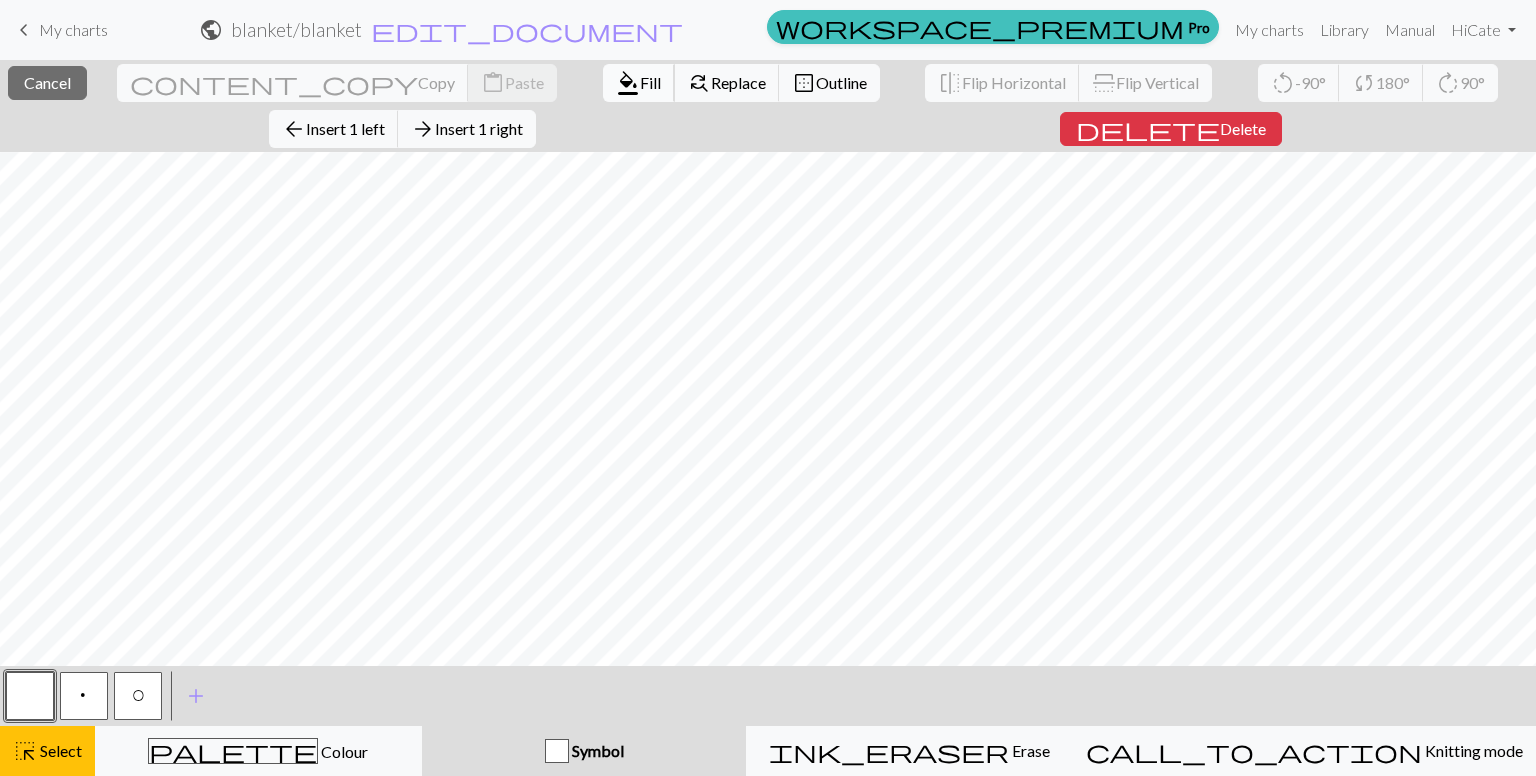 click on "format_color_fill  Fill" at bounding box center [639, 83] 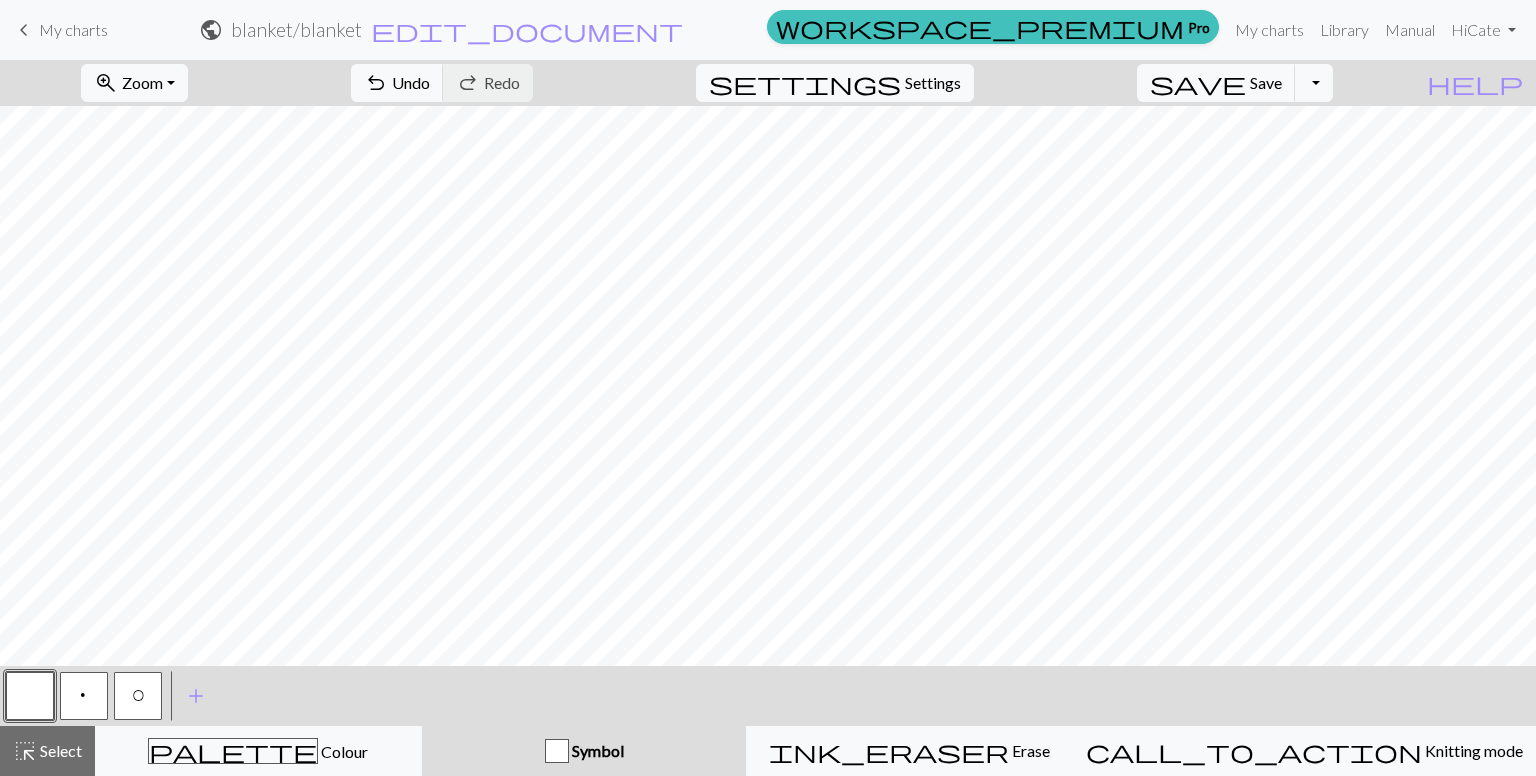 click on "O" at bounding box center [138, 698] 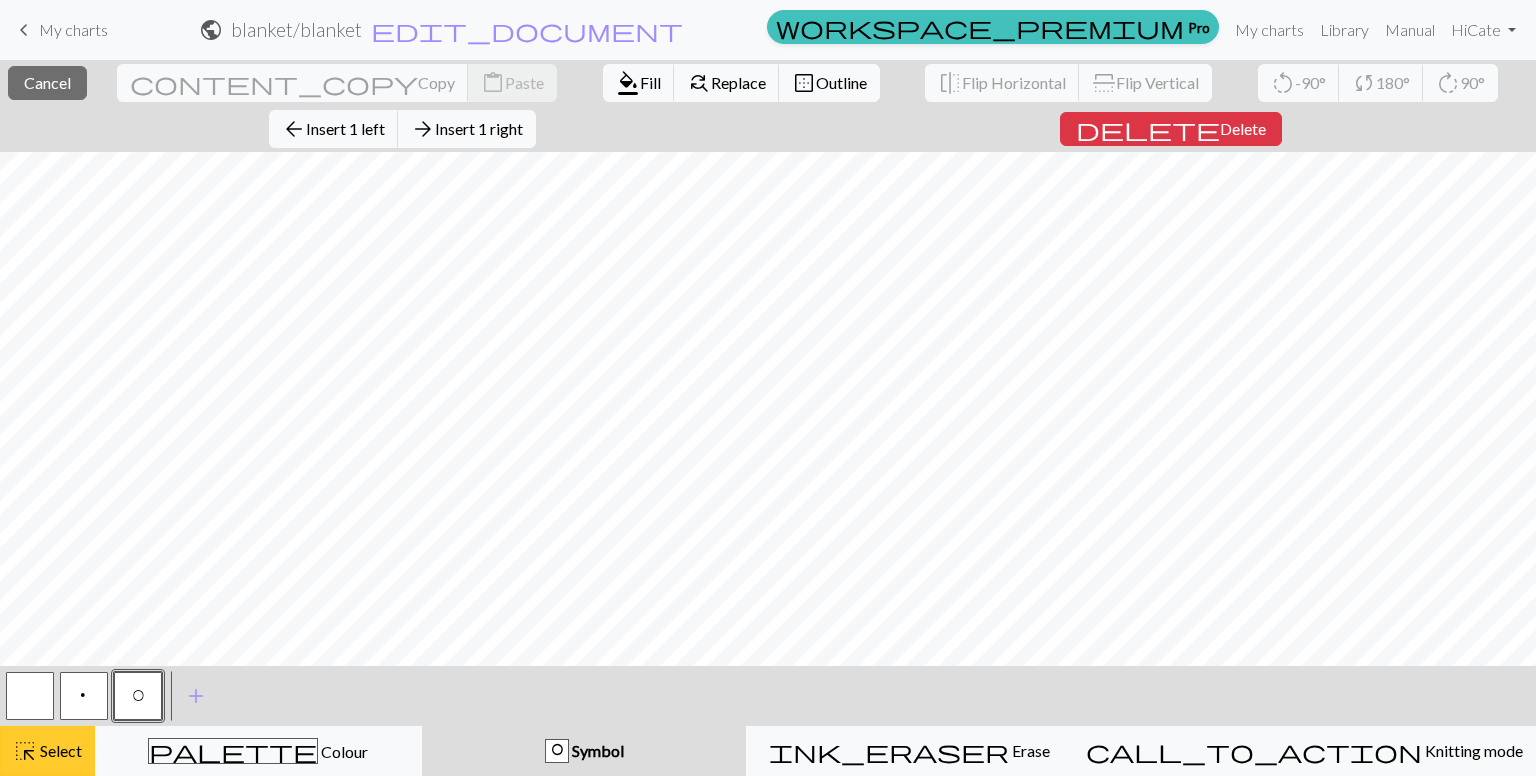 click on "highlight_alt" at bounding box center [25, 751] 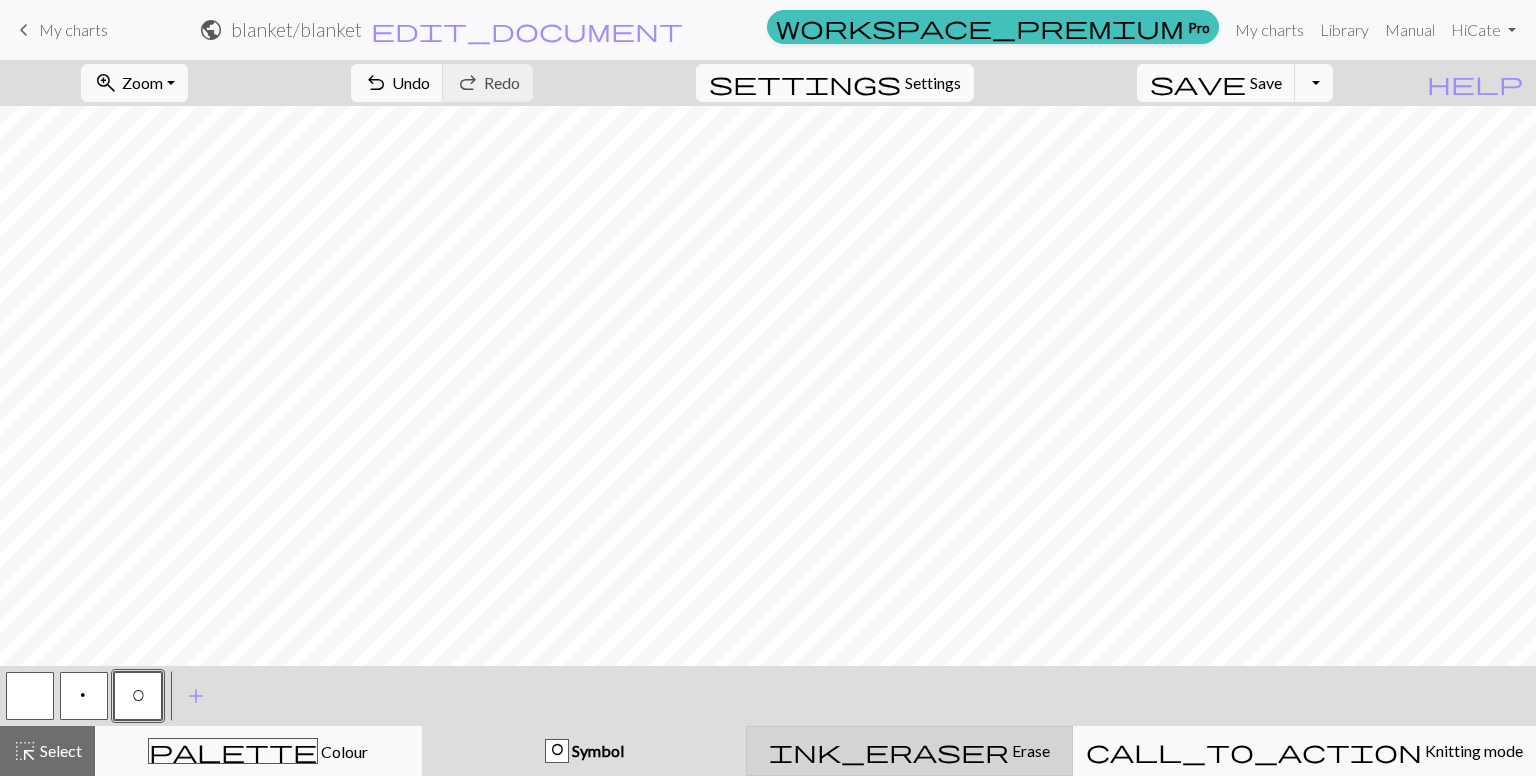 click on "ink_eraser" at bounding box center [889, 751] 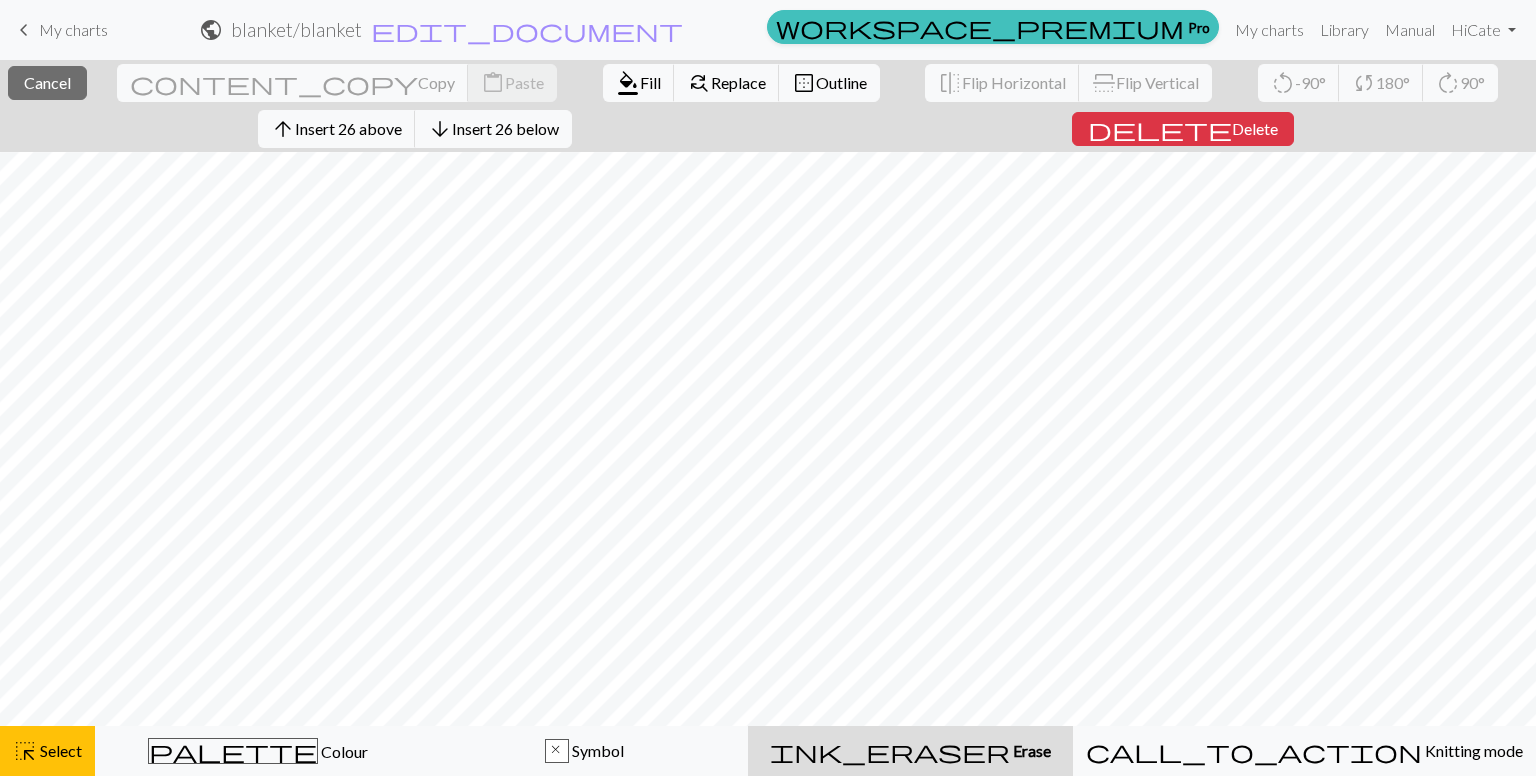 click on "ink_eraser   Erase   Erase" at bounding box center (910, 751) 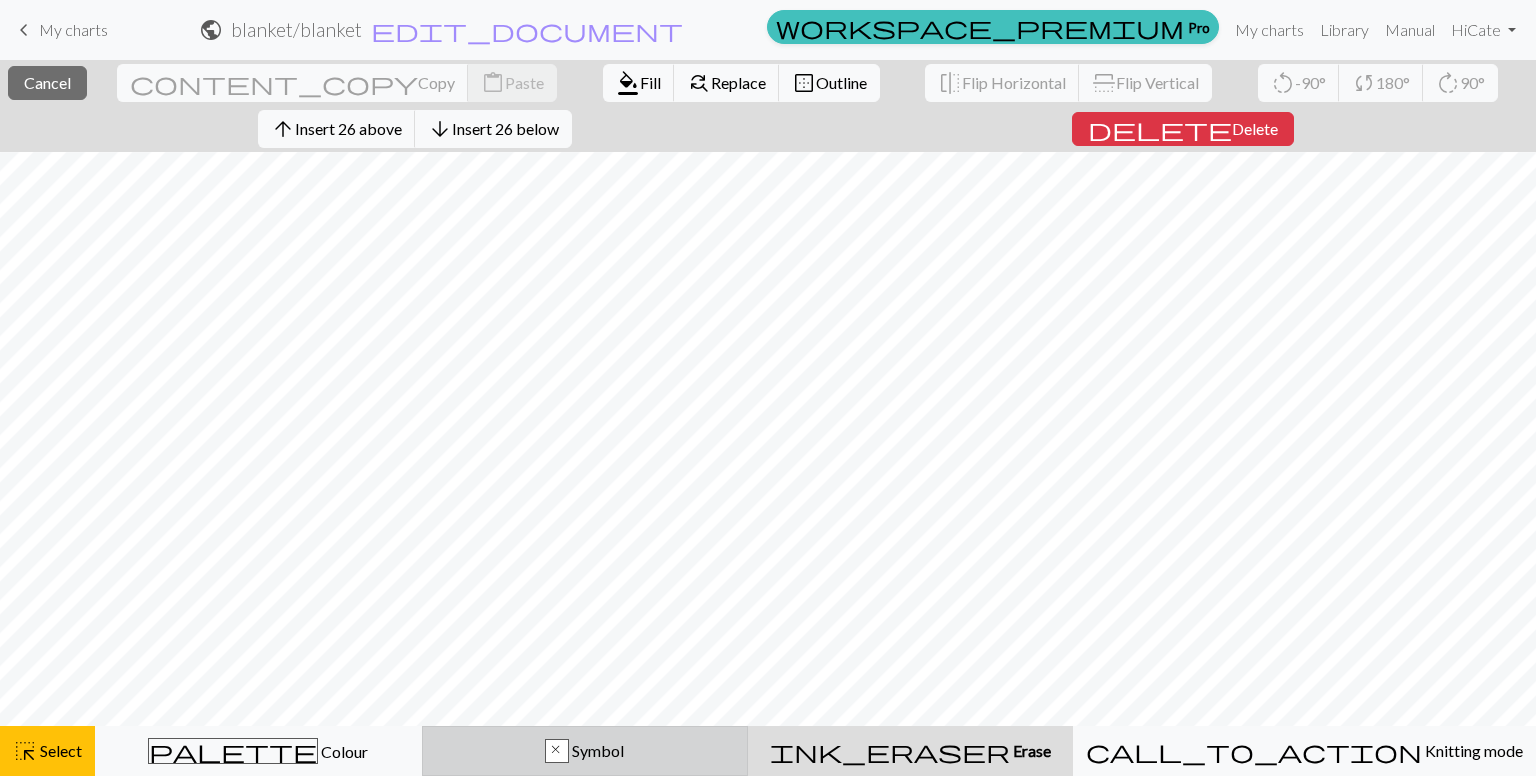 click on "x" at bounding box center [557, 752] 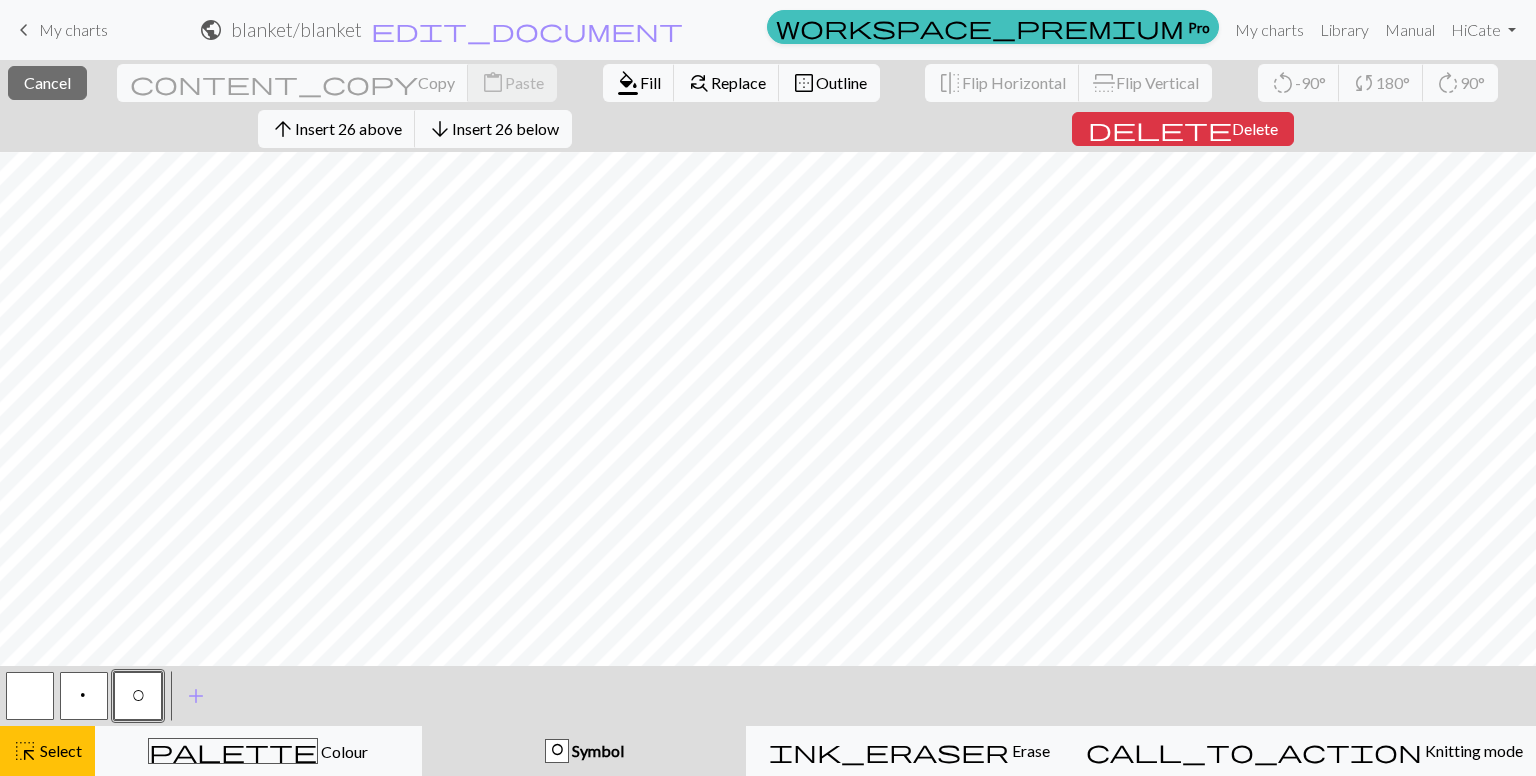 click at bounding box center (30, 696) 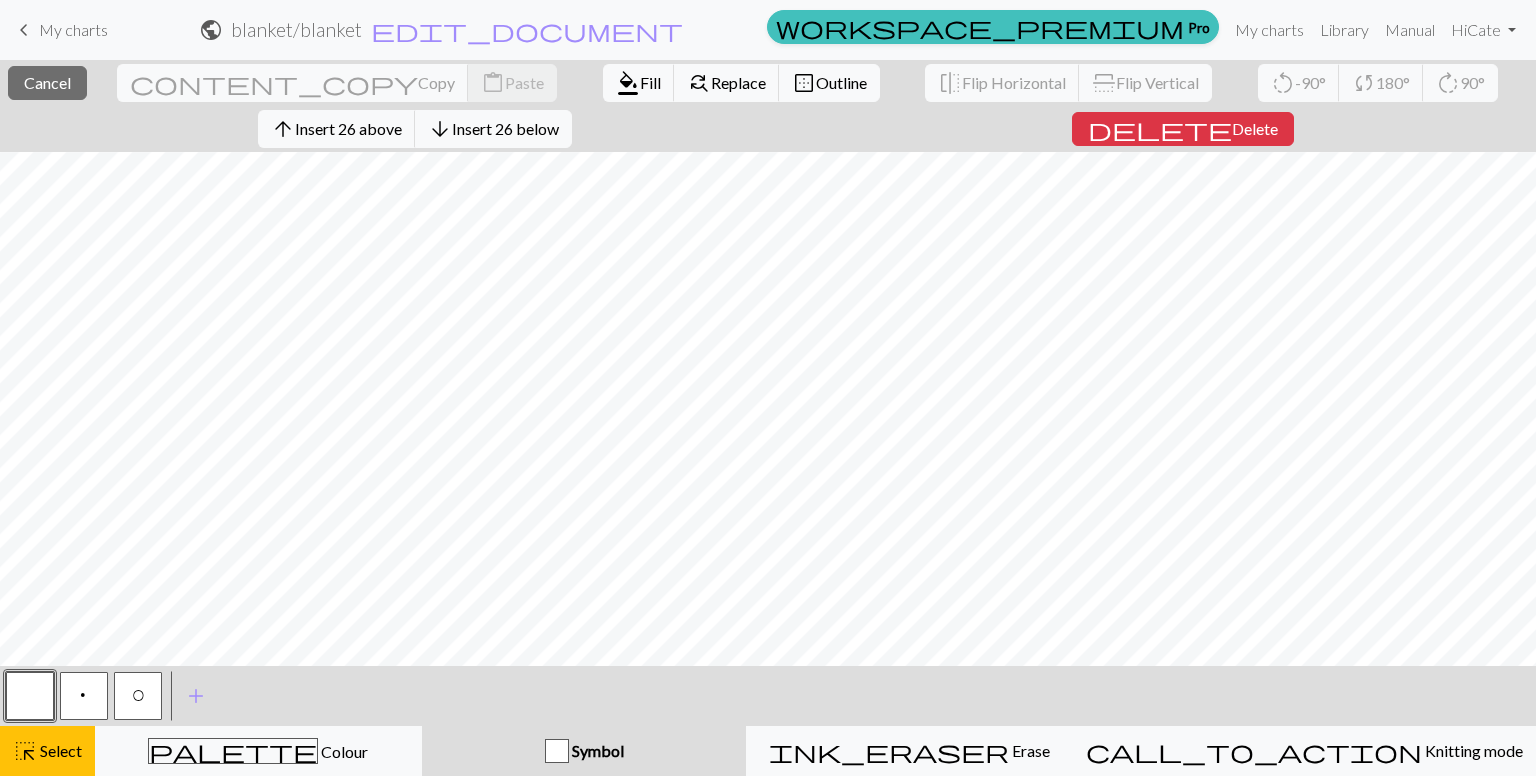 click on "Symbol" at bounding box center [596, 750] 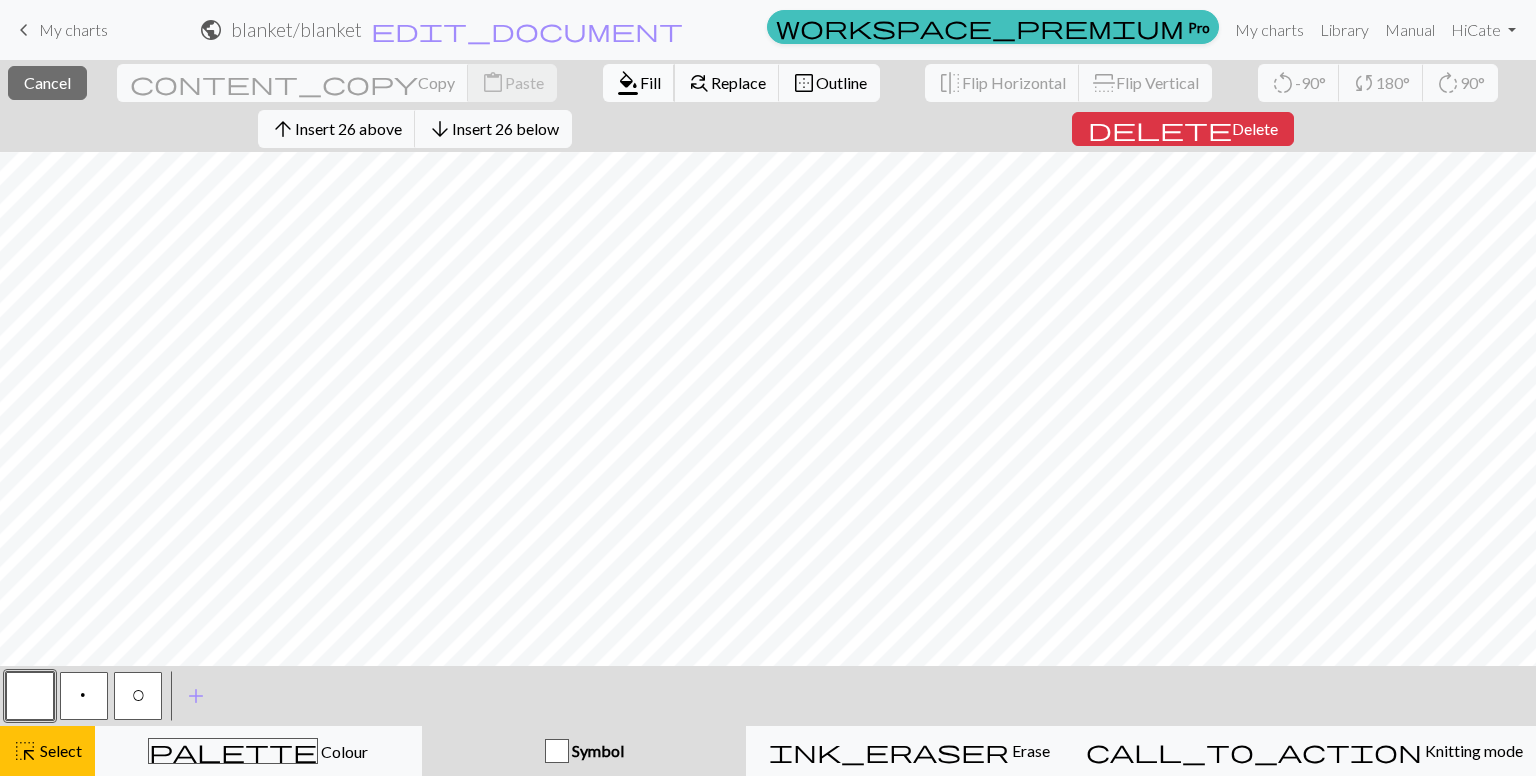 click on "format_color_fill  Fill" at bounding box center [639, 83] 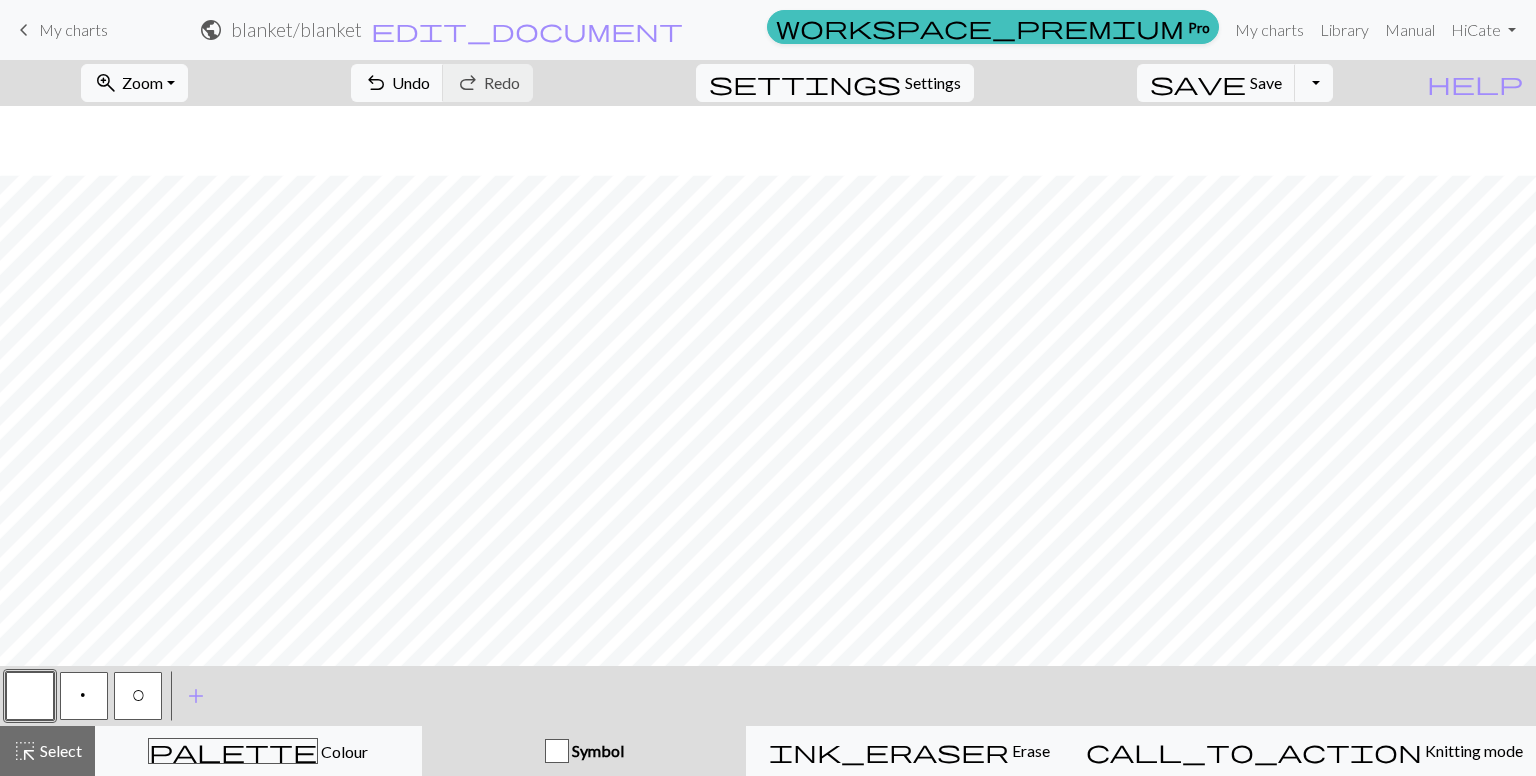 scroll, scrollTop: 144, scrollLeft: 0, axis: vertical 